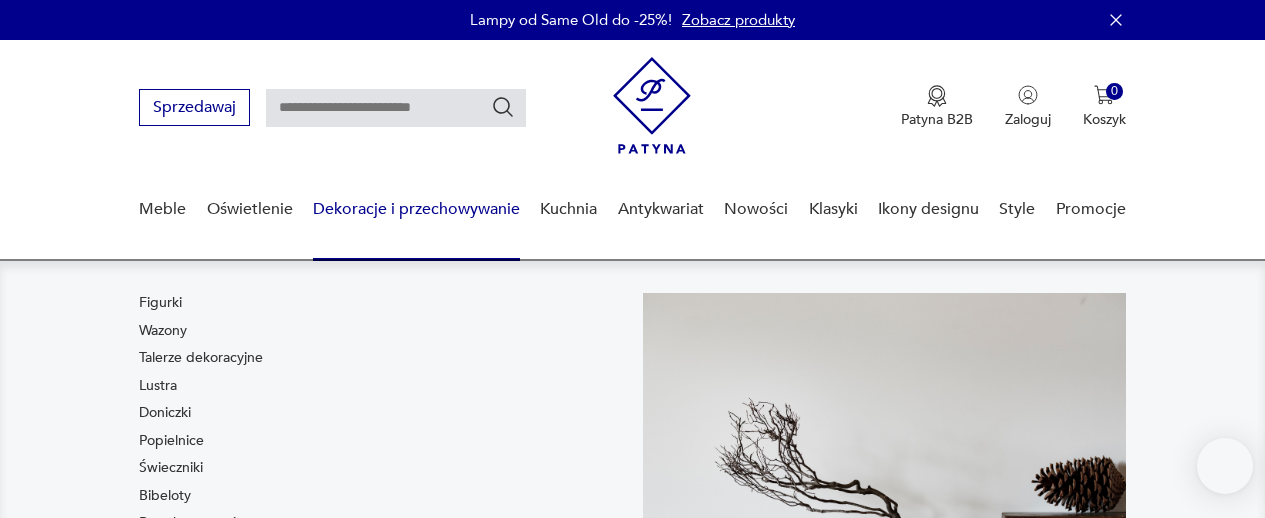 scroll, scrollTop: 88, scrollLeft: 0, axis: vertical 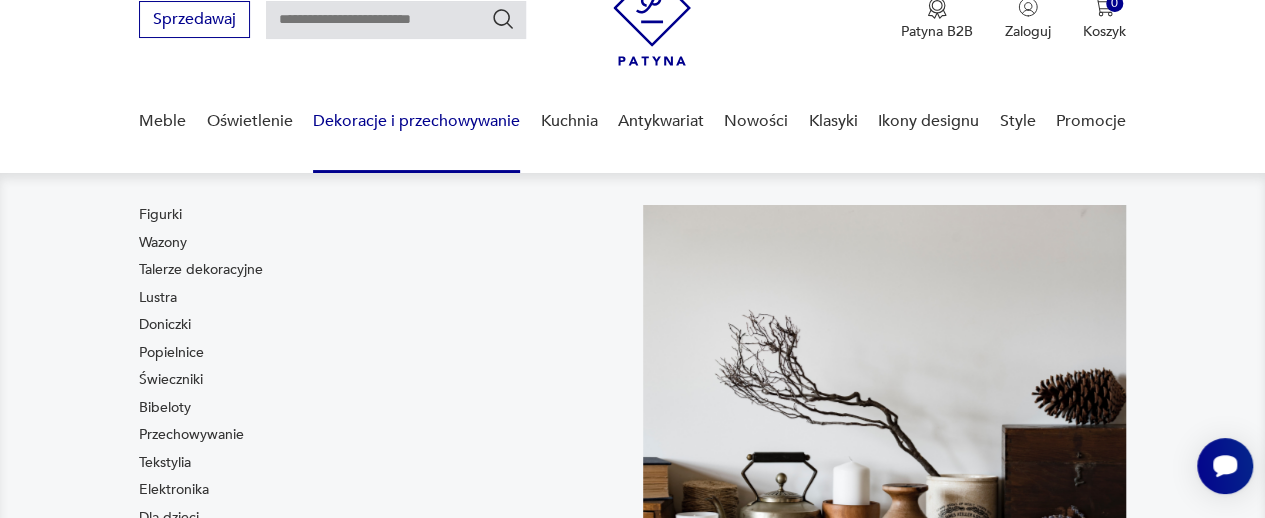 click on "Dekoracje i przechowywanie" at bounding box center [416, 121] 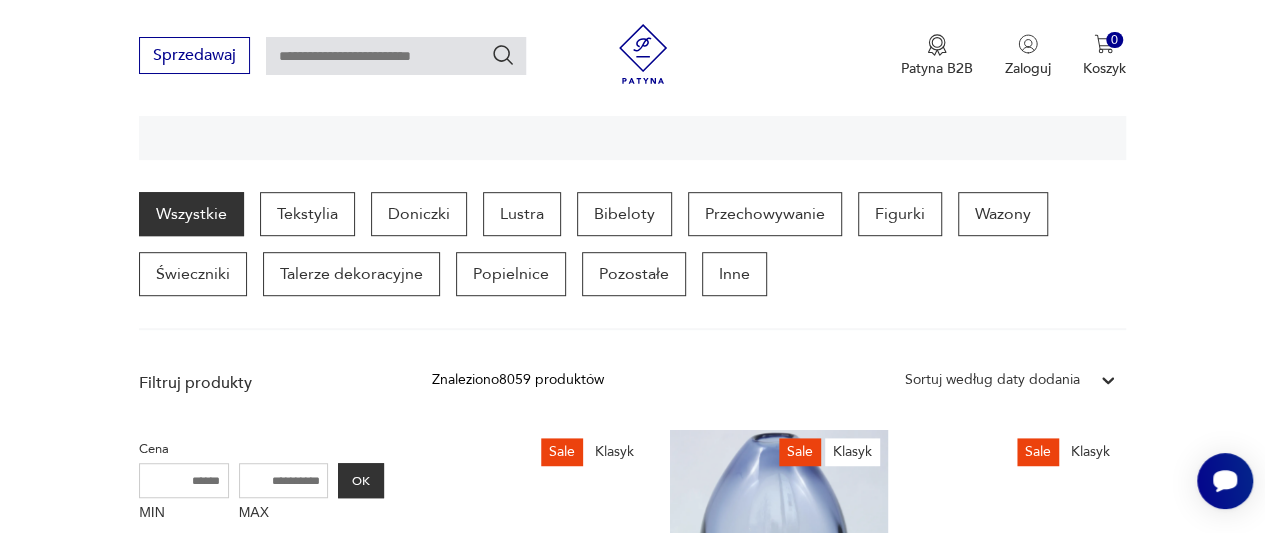 scroll, scrollTop: 0, scrollLeft: 0, axis: both 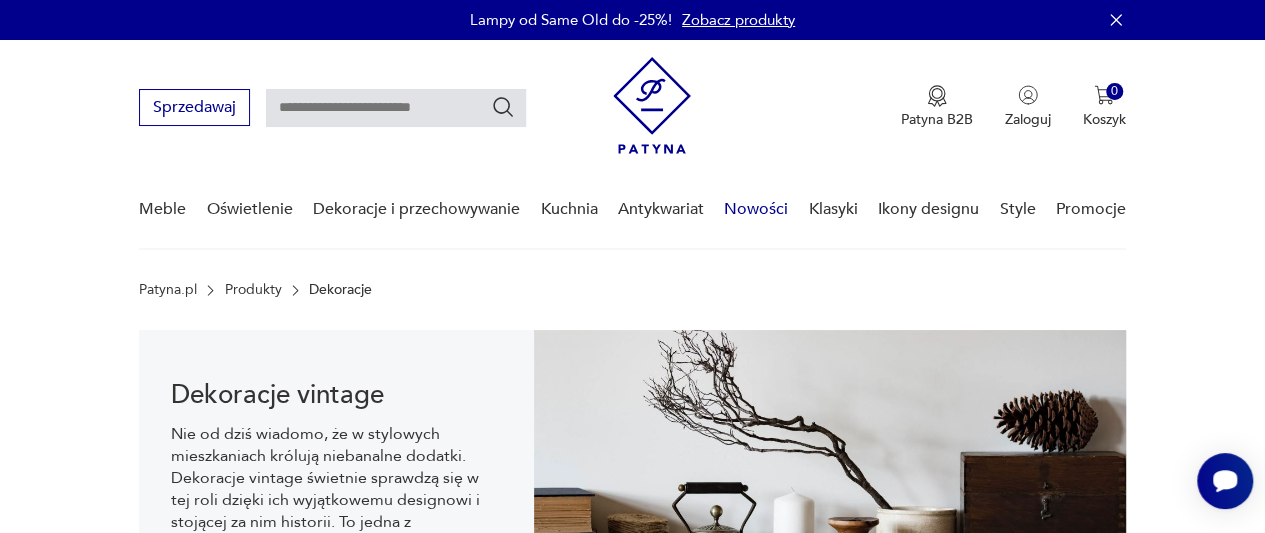 click on "Nowości" at bounding box center (756, 209) 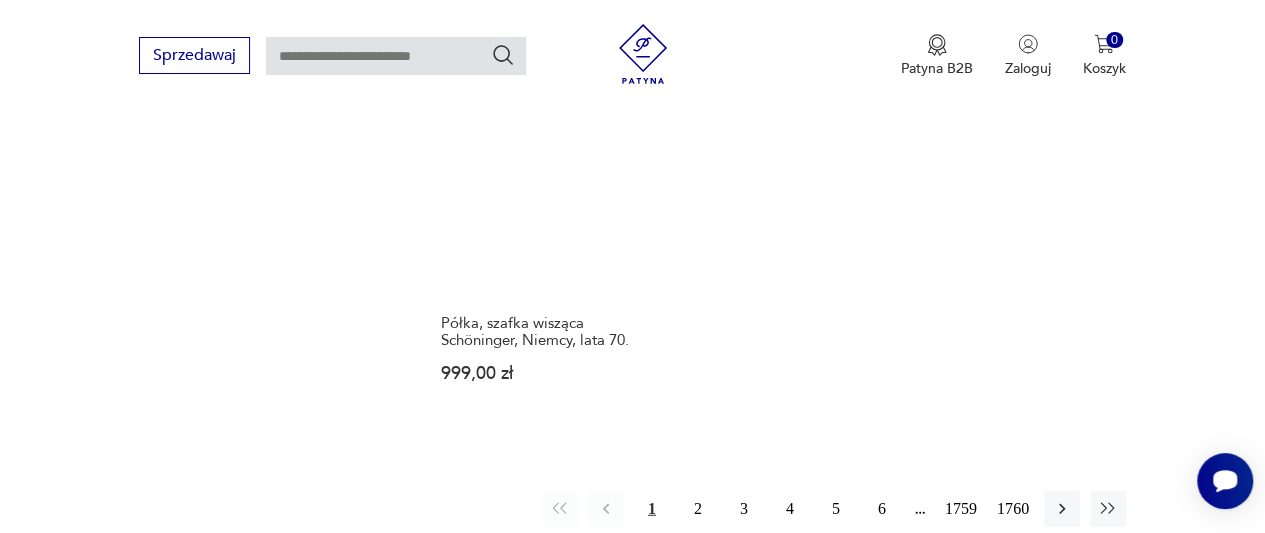 scroll, scrollTop: 2472, scrollLeft: 0, axis: vertical 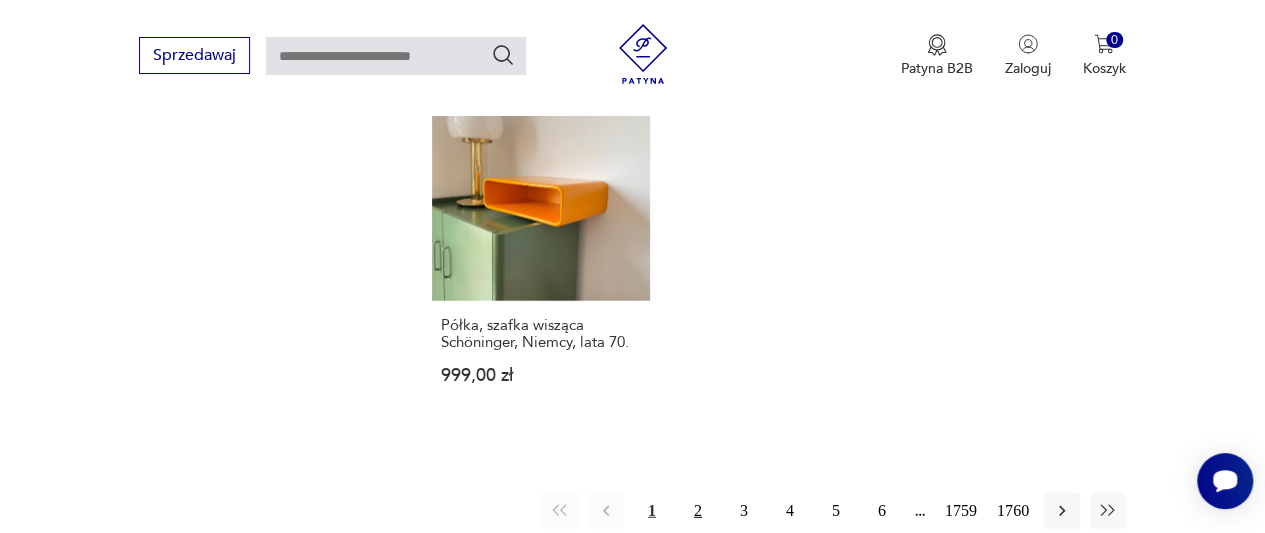 click on "2" at bounding box center [698, 511] 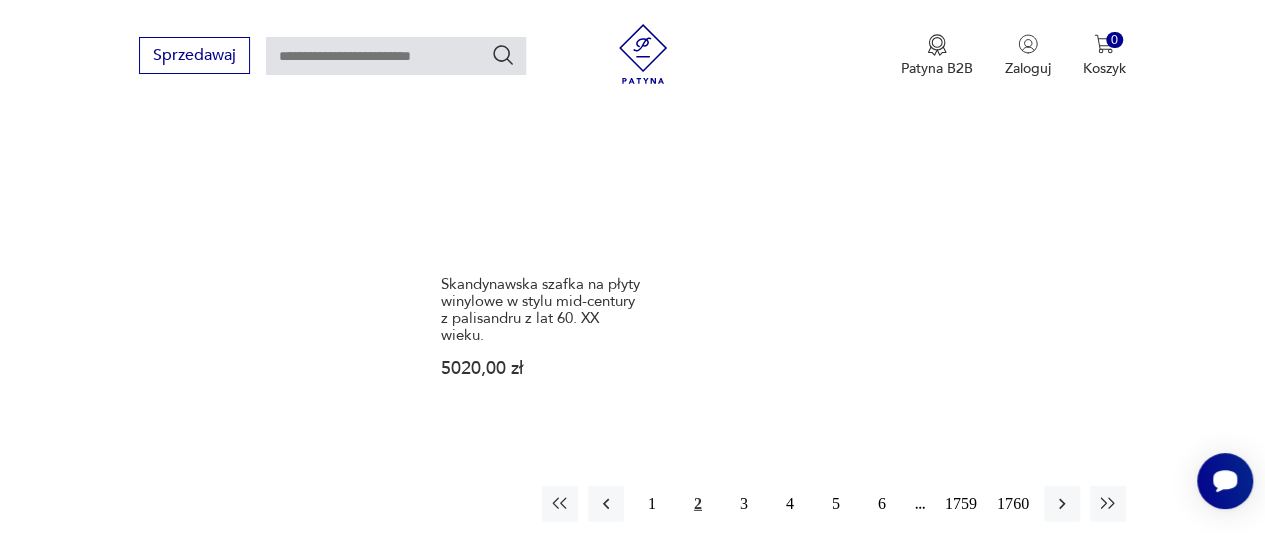 scroll, scrollTop: 2672, scrollLeft: 0, axis: vertical 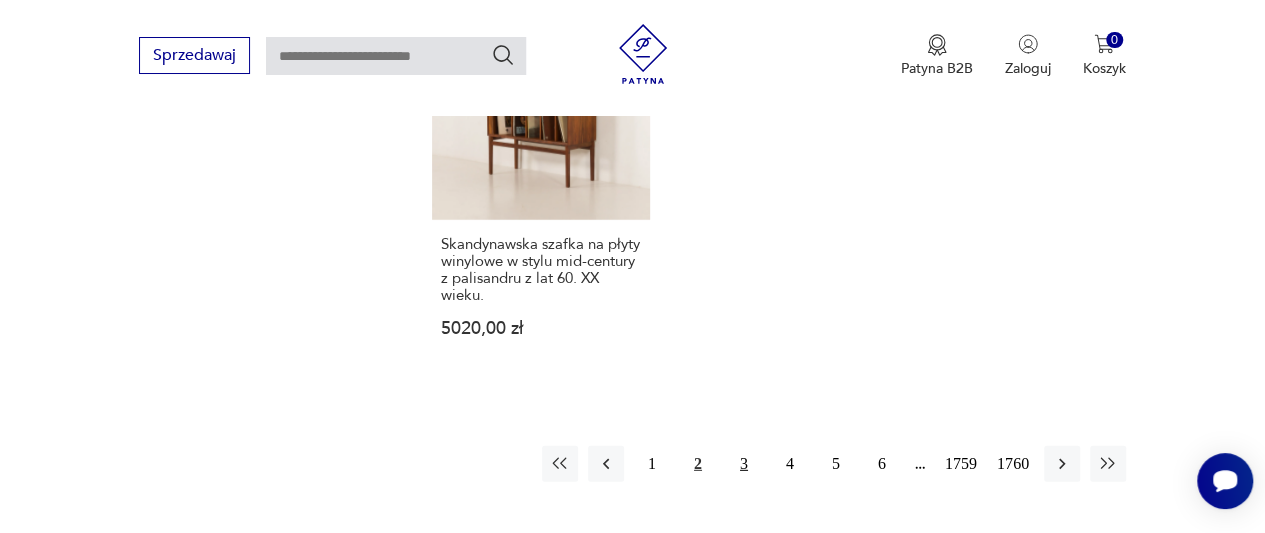 click on "3" at bounding box center (744, 464) 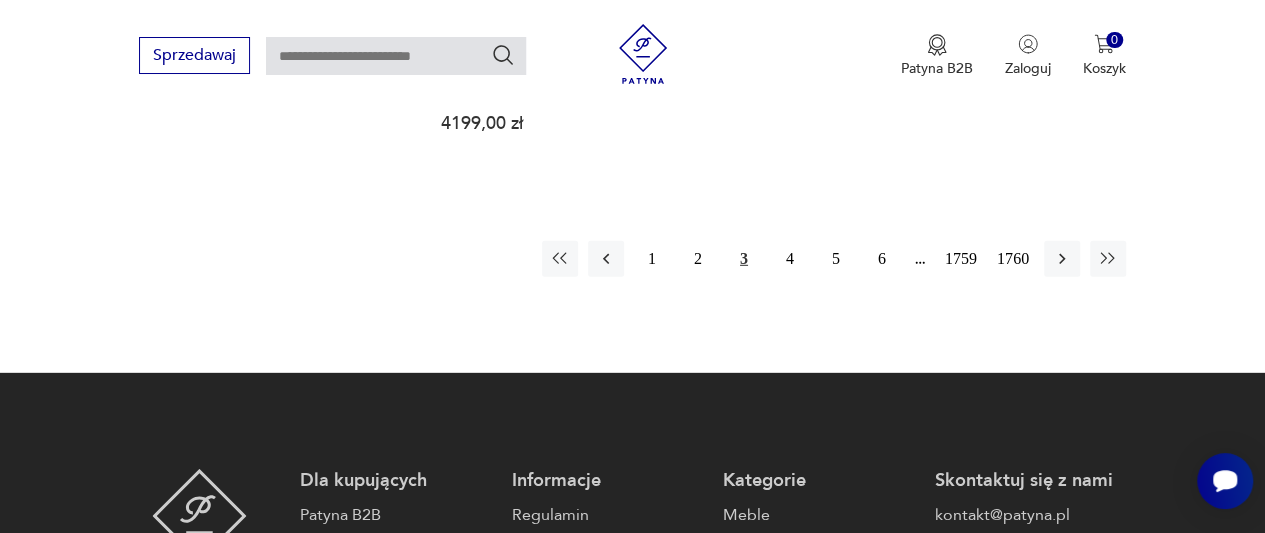scroll, scrollTop: 2325, scrollLeft: 0, axis: vertical 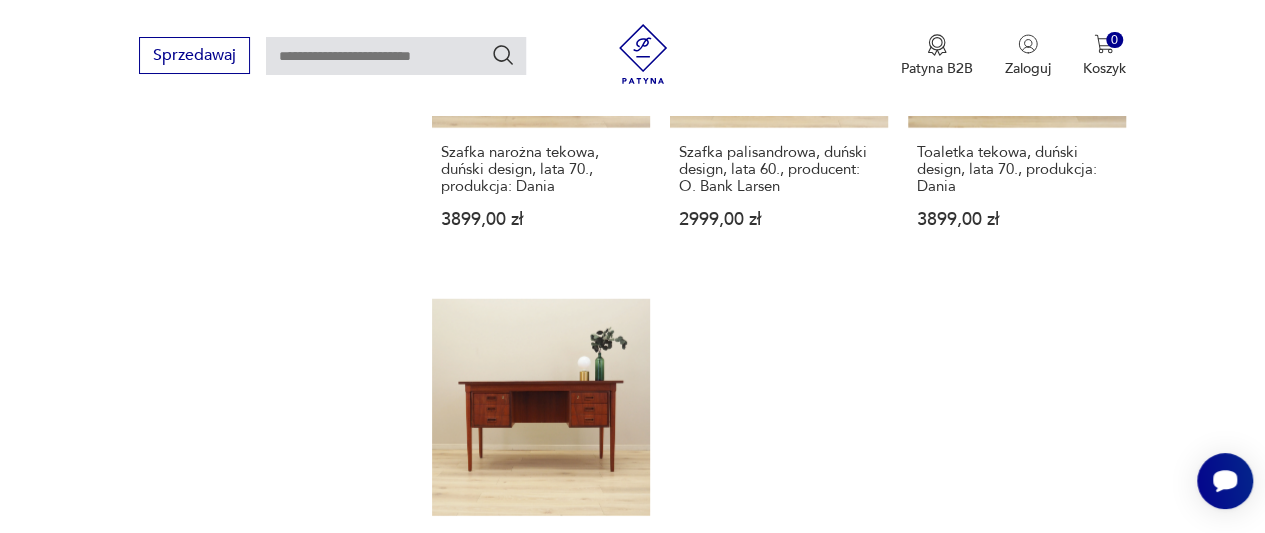 click at bounding box center [396, 56] 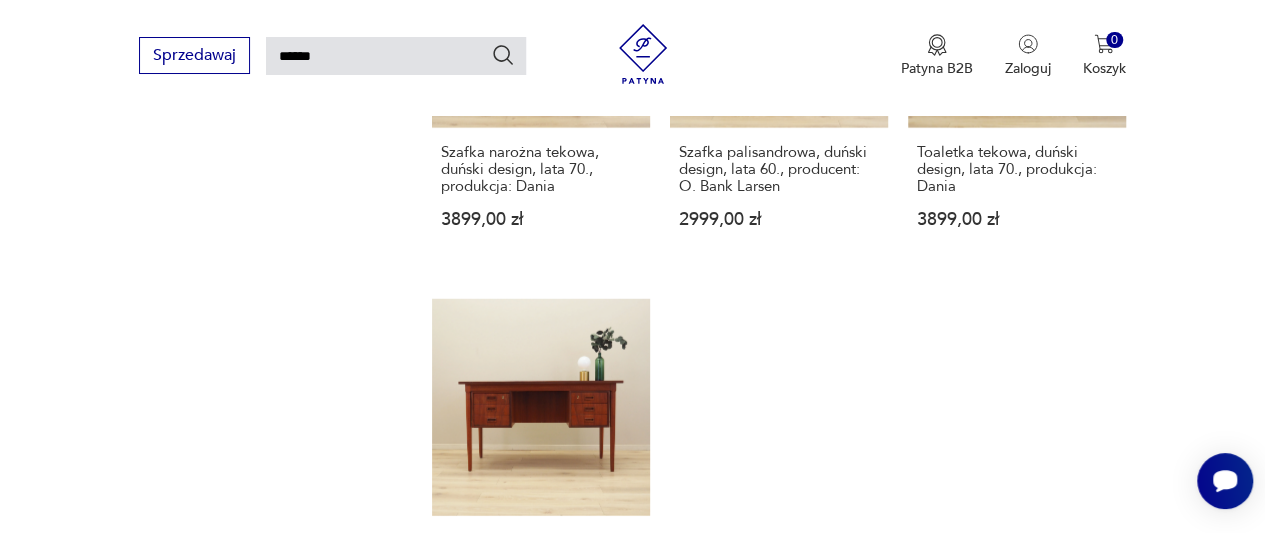type on "******" 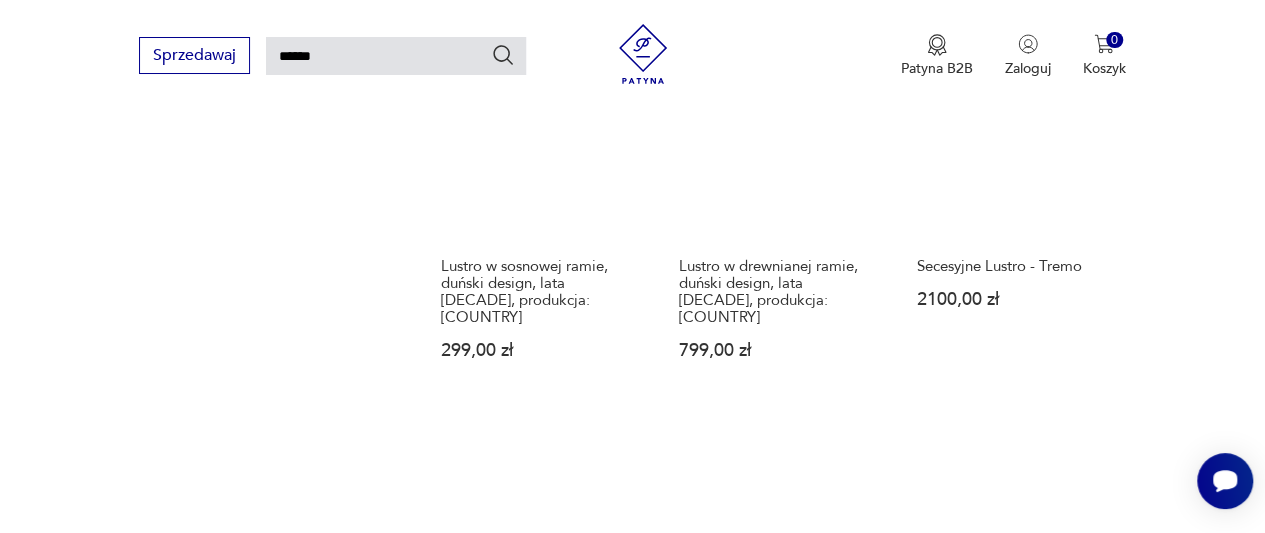 scroll, scrollTop: 2405, scrollLeft: 0, axis: vertical 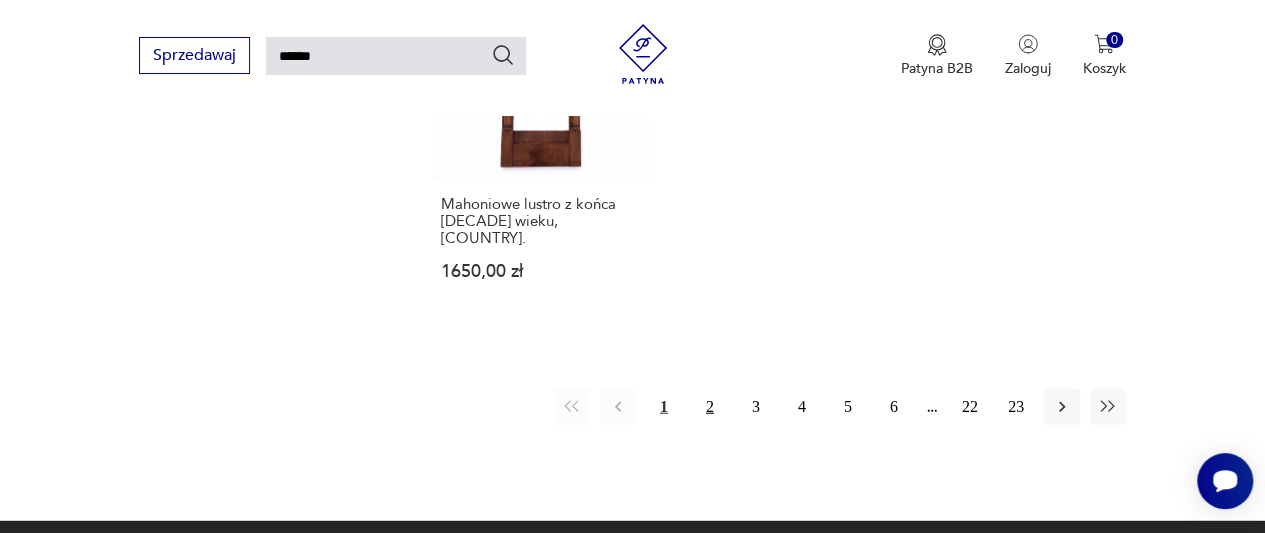 click on "2" at bounding box center [710, 407] 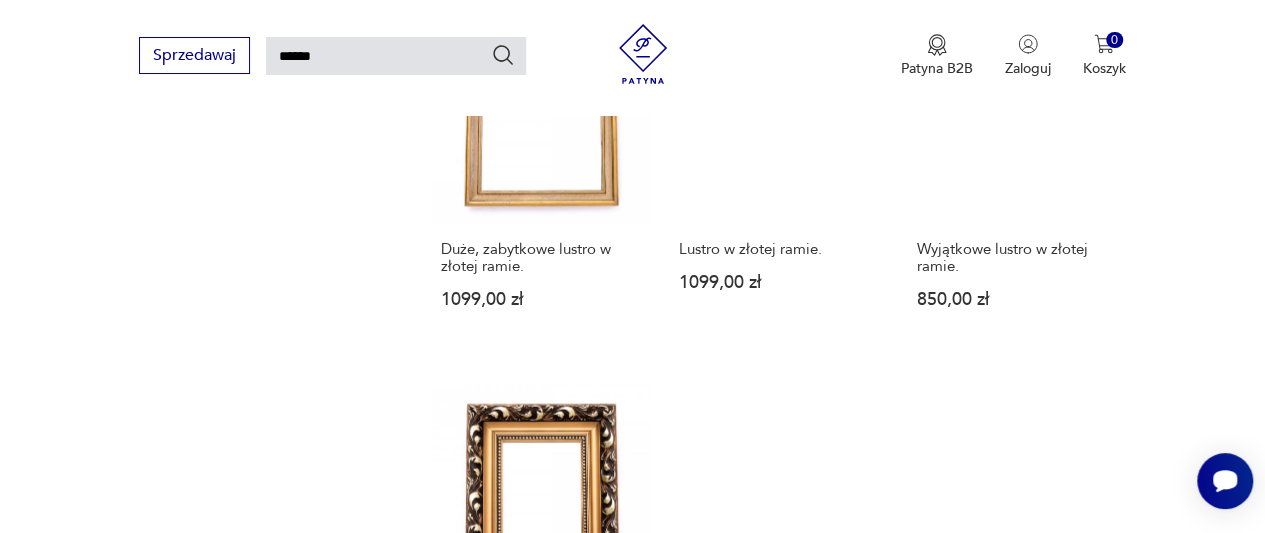 scroll, scrollTop: 2405, scrollLeft: 0, axis: vertical 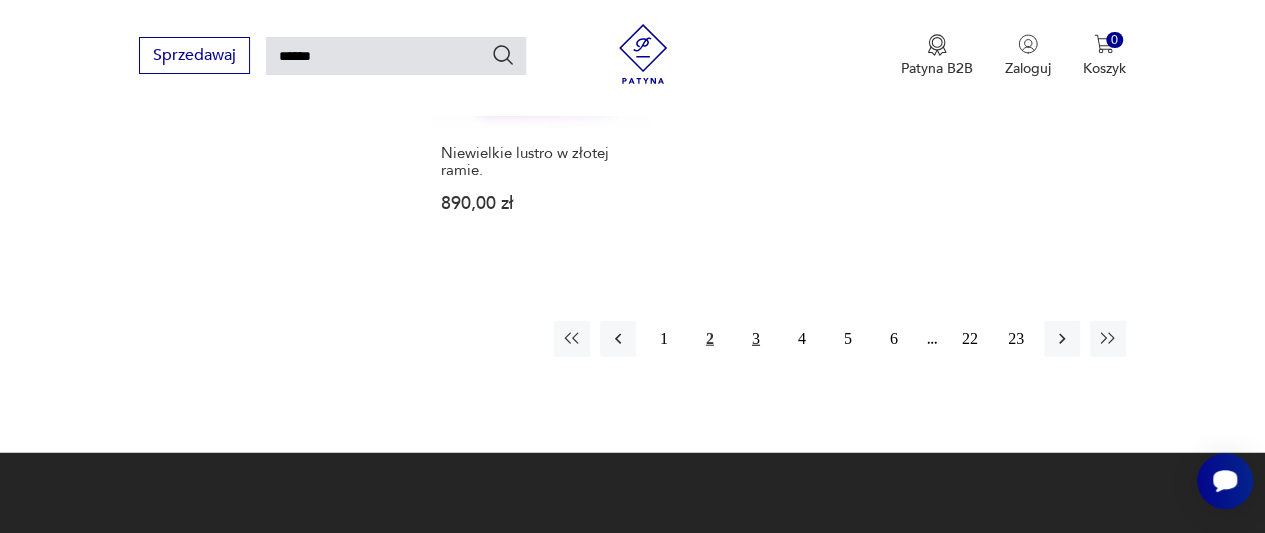 click on "3" at bounding box center (756, 339) 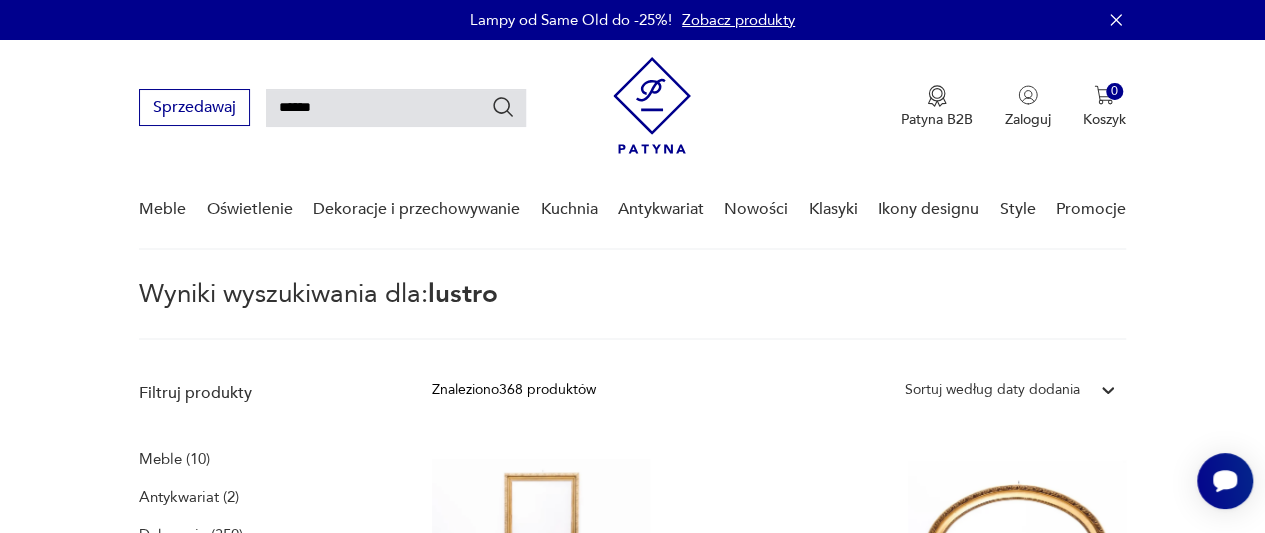 scroll, scrollTop: 0, scrollLeft: 0, axis: both 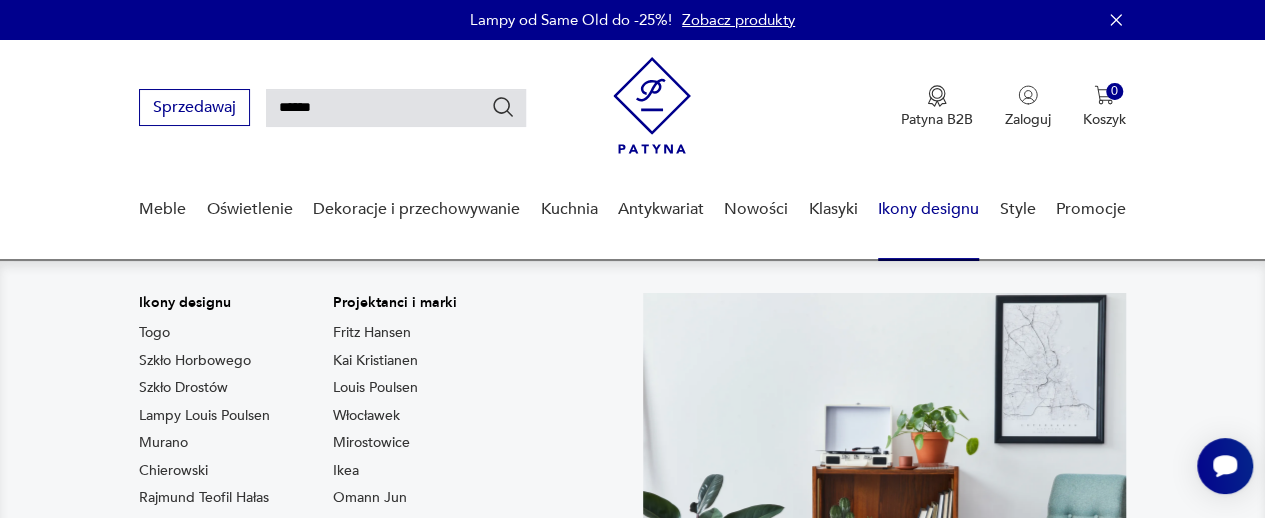 click on "Ikony designu" at bounding box center [928, 209] 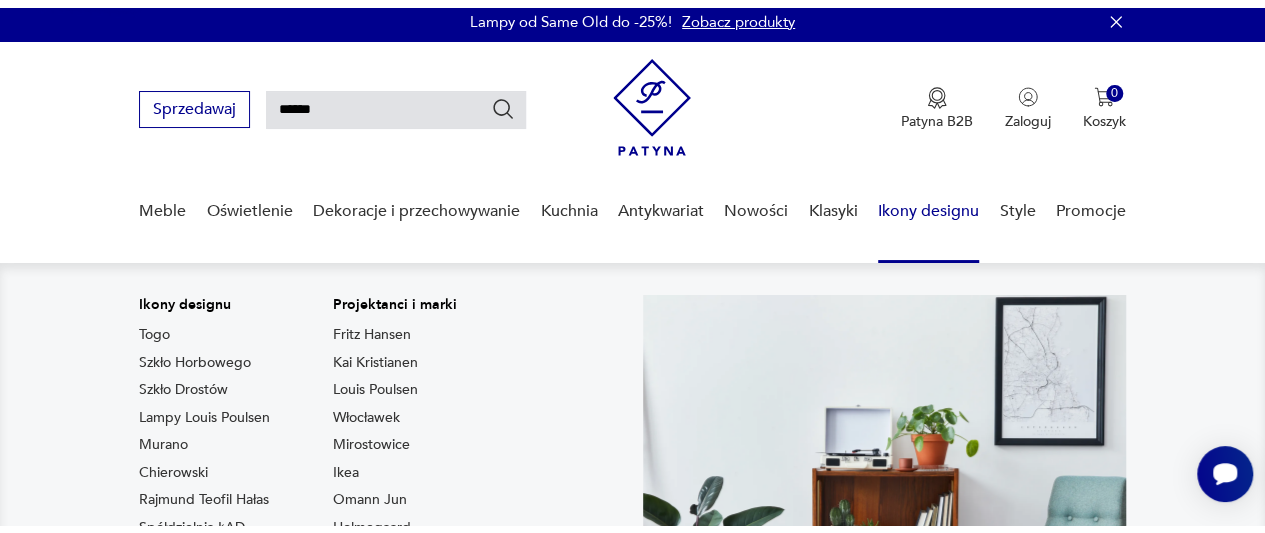 scroll, scrollTop: 0, scrollLeft: 0, axis: both 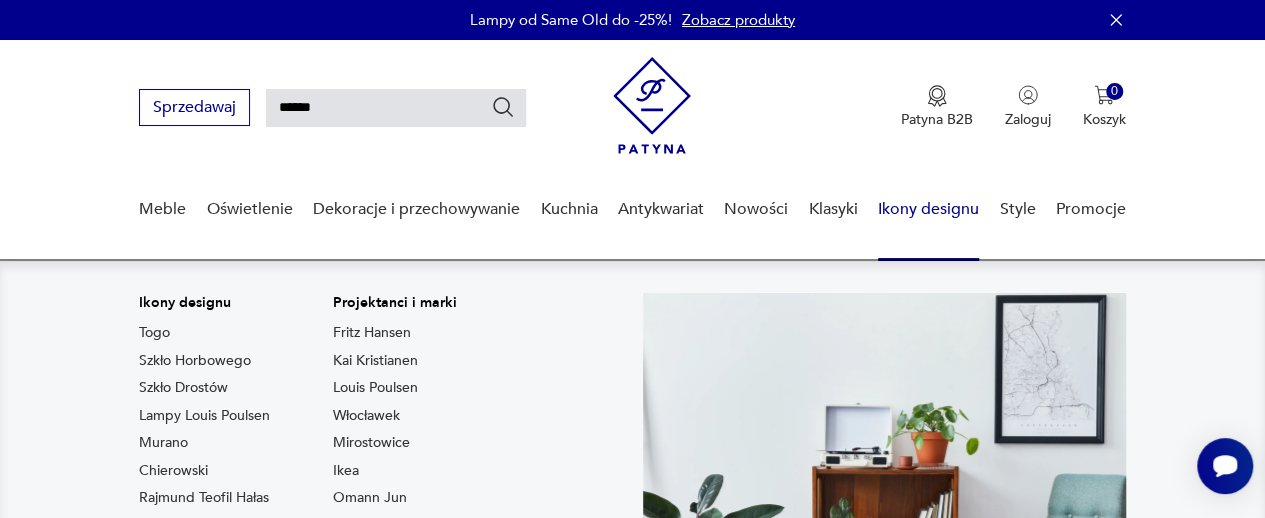 click on "Ikony designu" at bounding box center (928, 209) 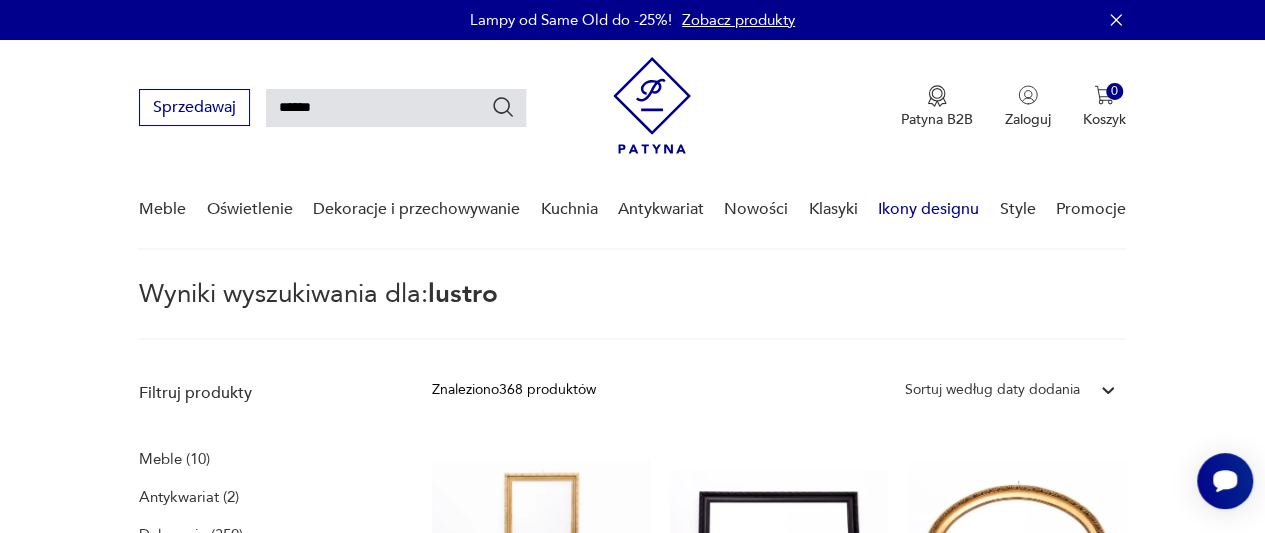 click on "Ikony designu" at bounding box center (928, 209) 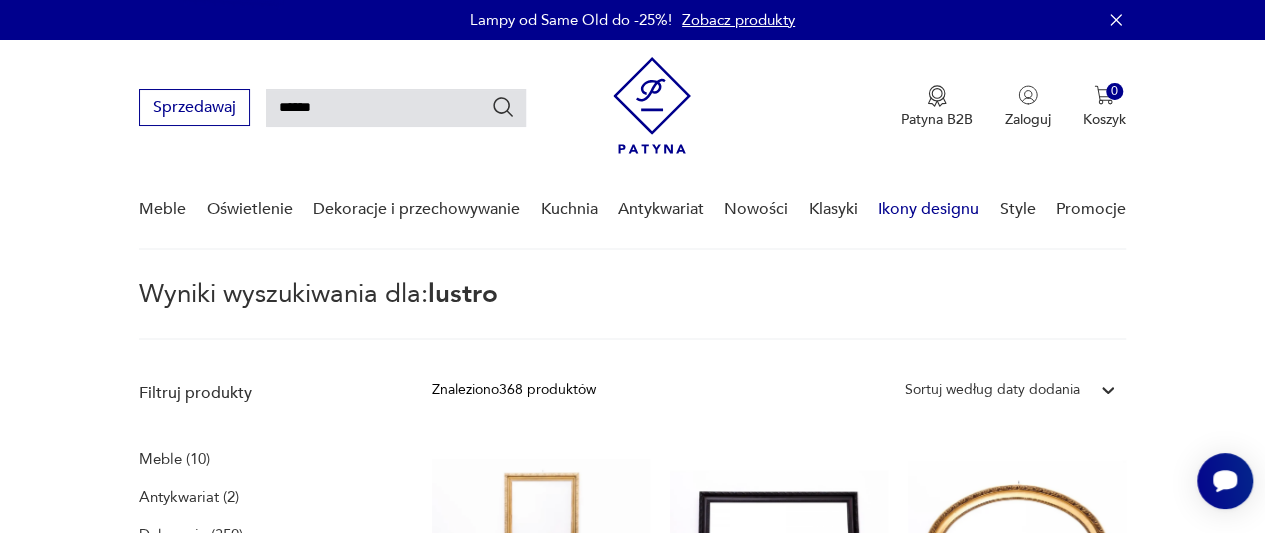 click on "Ikony designu" at bounding box center (928, 209) 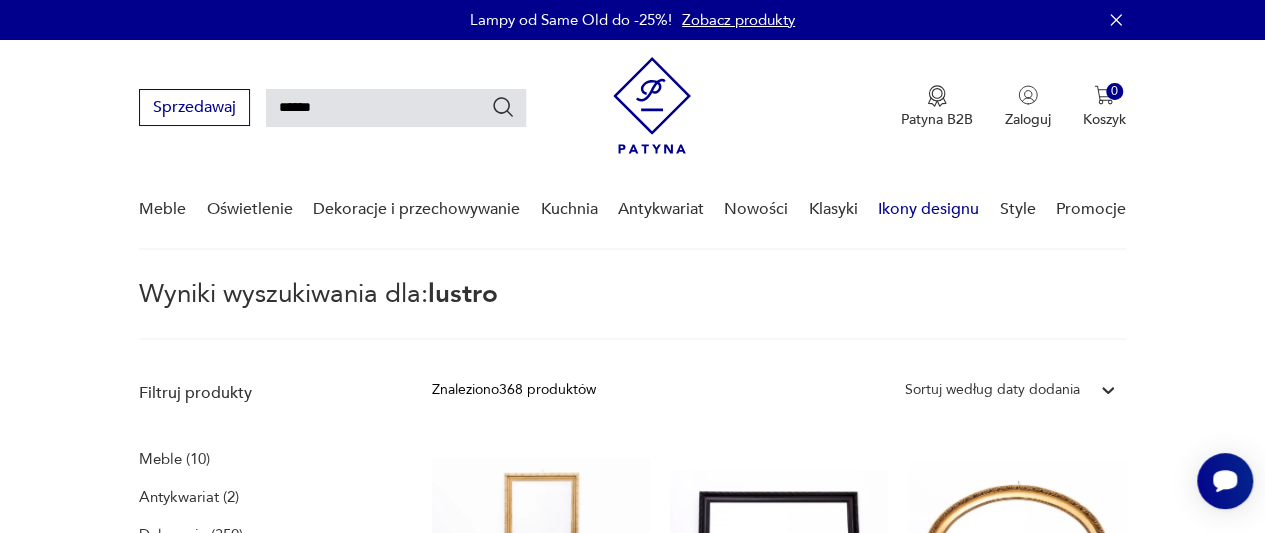 click on "Ikony designu" at bounding box center (928, 209) 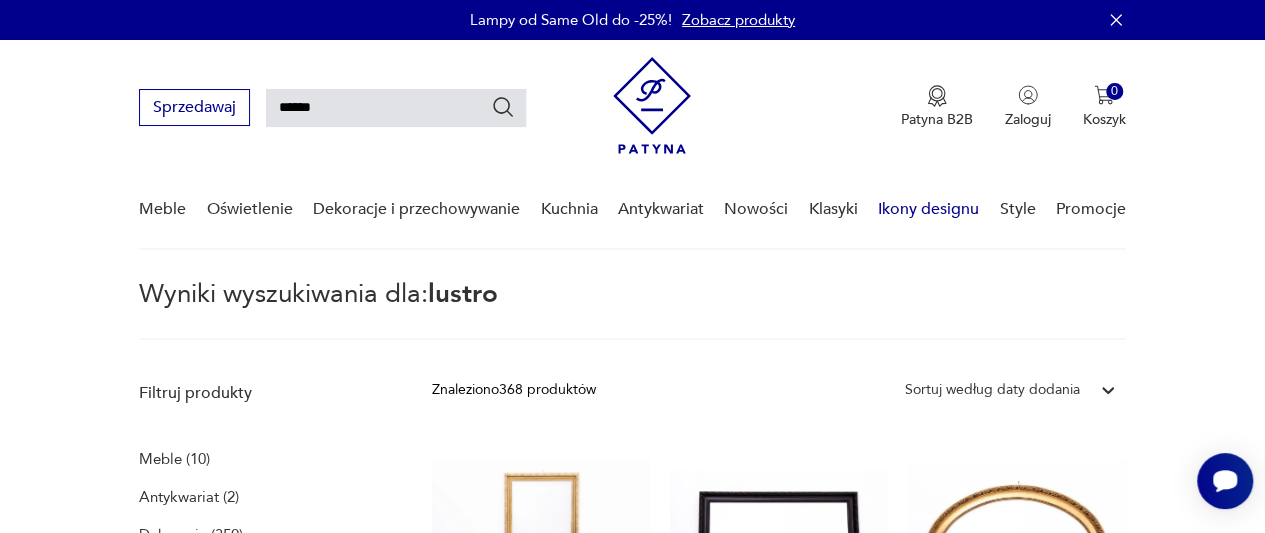 click on "Ikony designu" at bounding box center (928, 209) 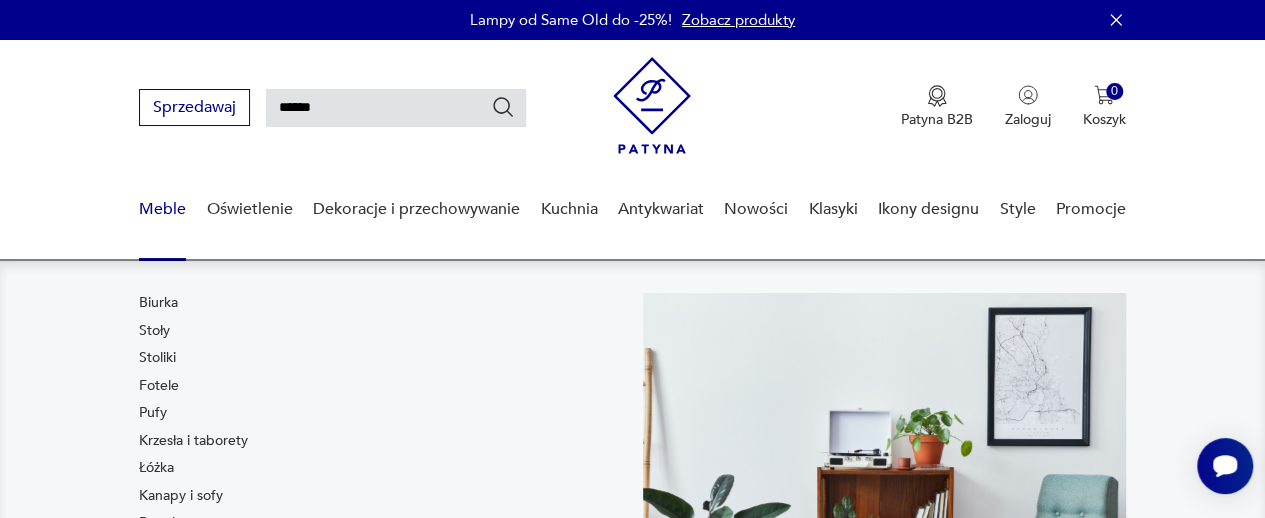 click on "Meble" at bounding box center (162, 209) 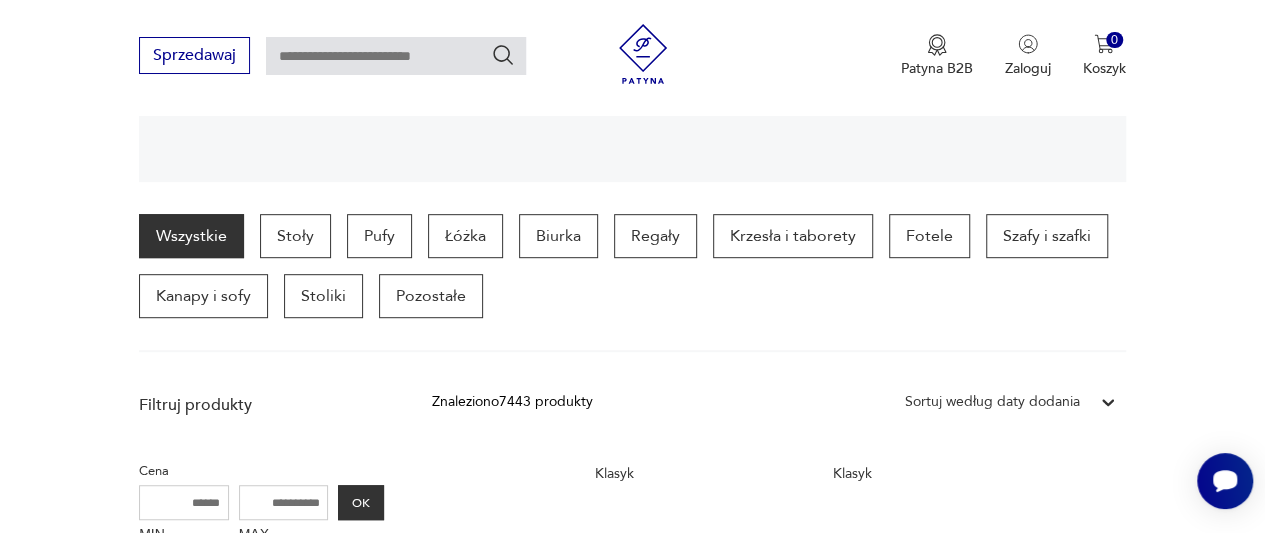 scroll, scrollTop: 446, scrollLeft: 0, axis: vertical 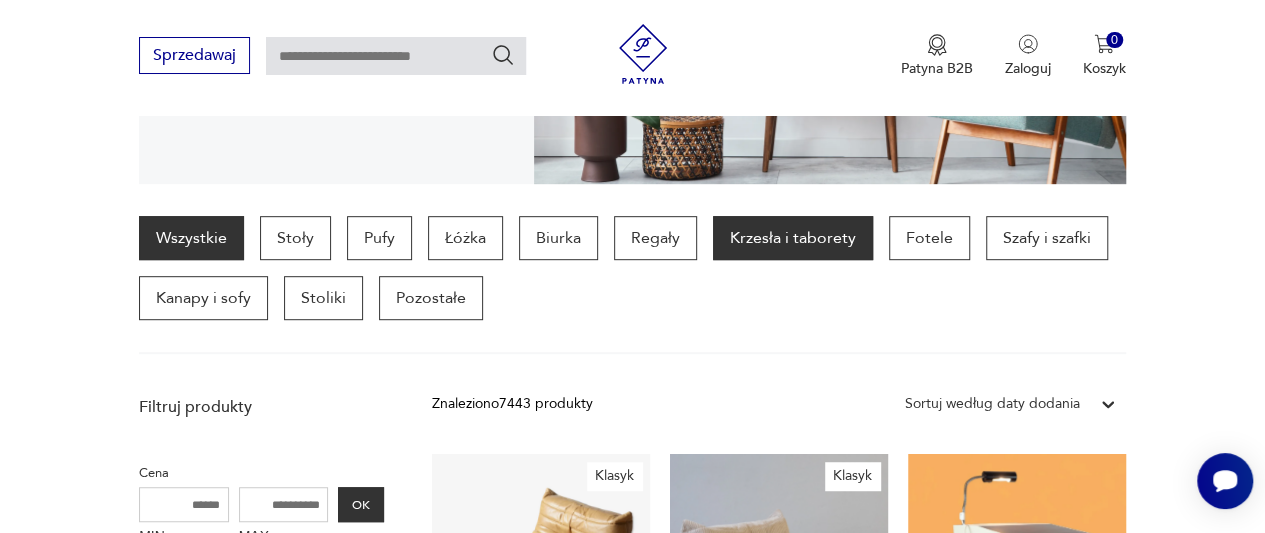 click on "Krzesła i taborety" at bounding box center (793, 238) 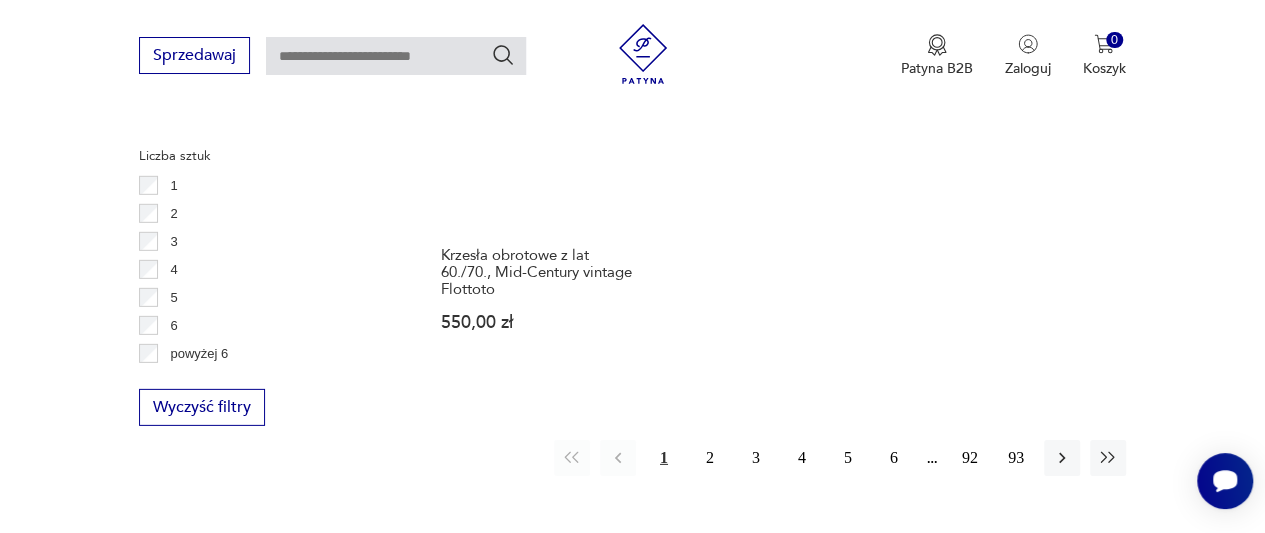 scroll, scrollTop: 2944, scrollLeft: 0, axis: vertical 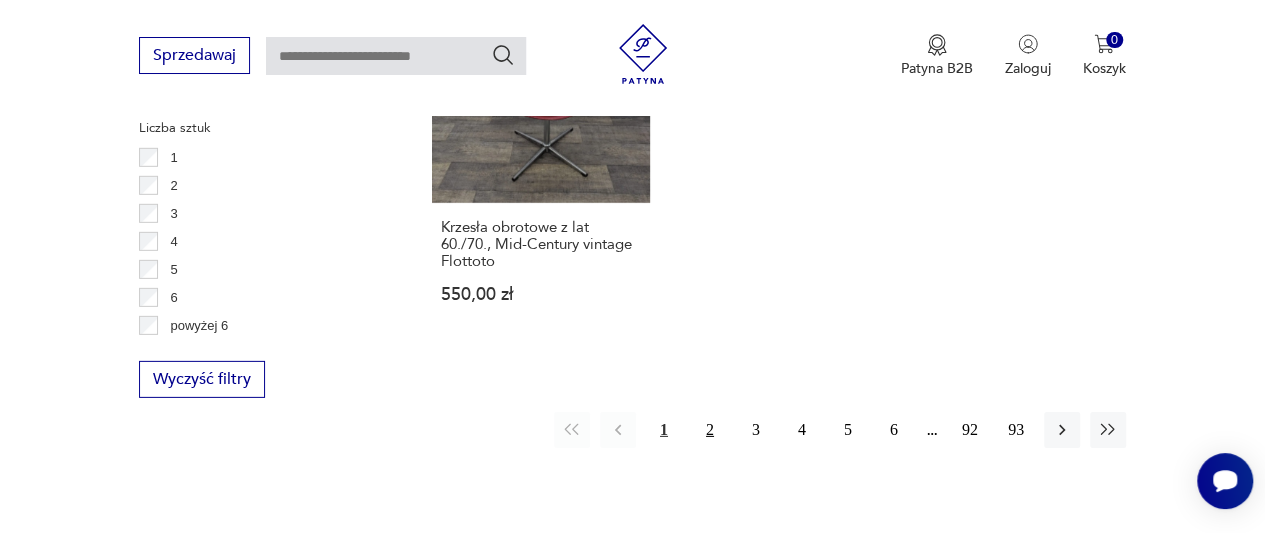 click on "2" at bounding box center [710, 430] 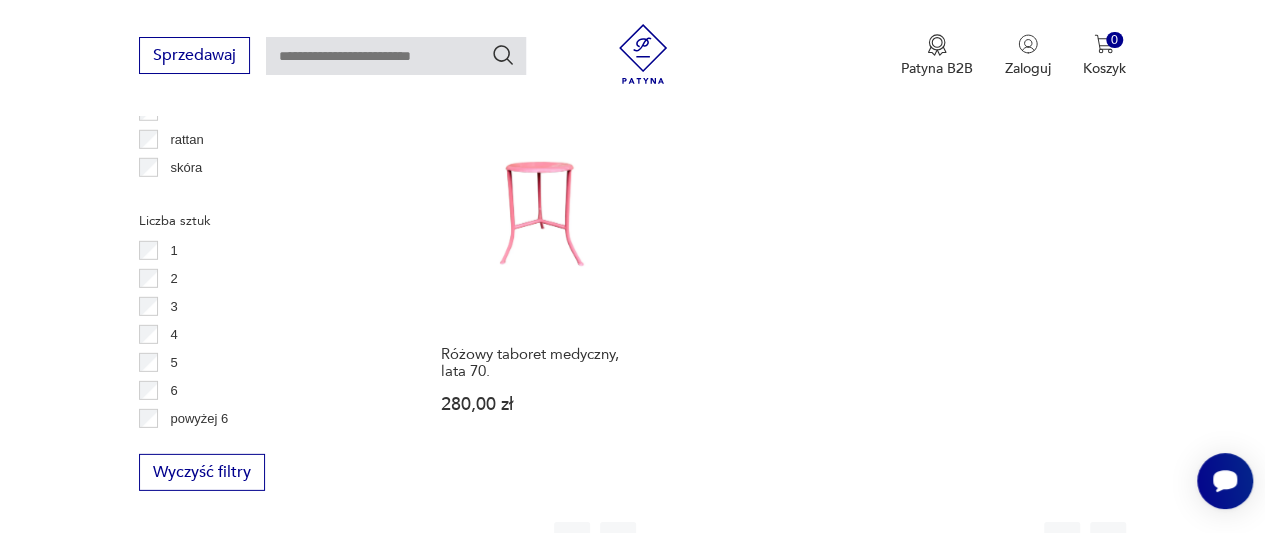 scroll, scrollTop: 2864, scrollLeft: 0, axis: vertical 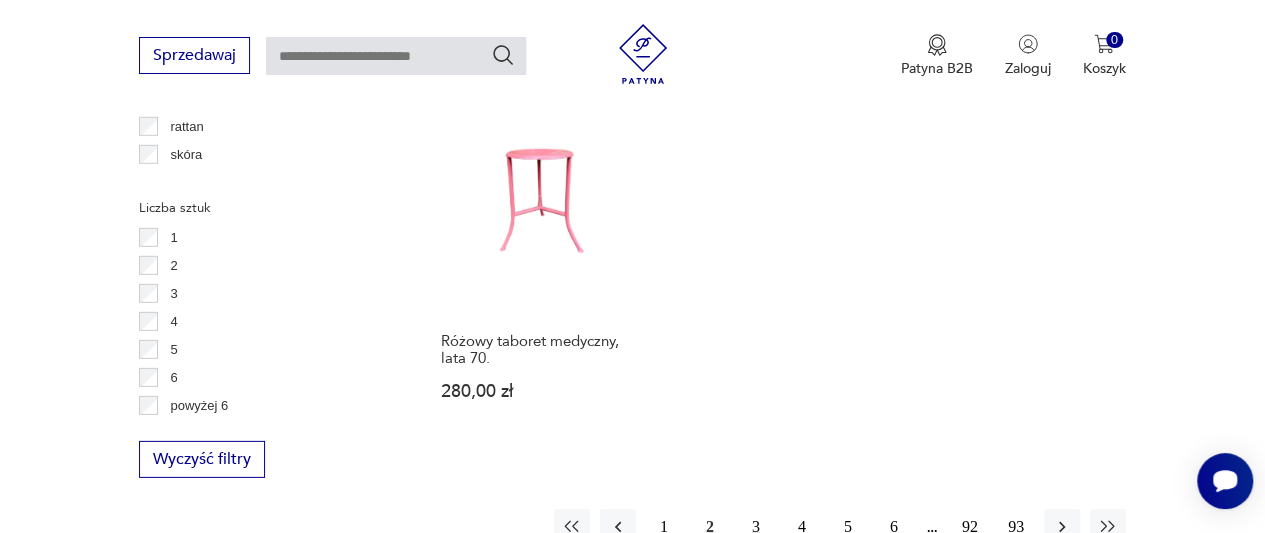 click on "3" at bounding box center (756, 527) 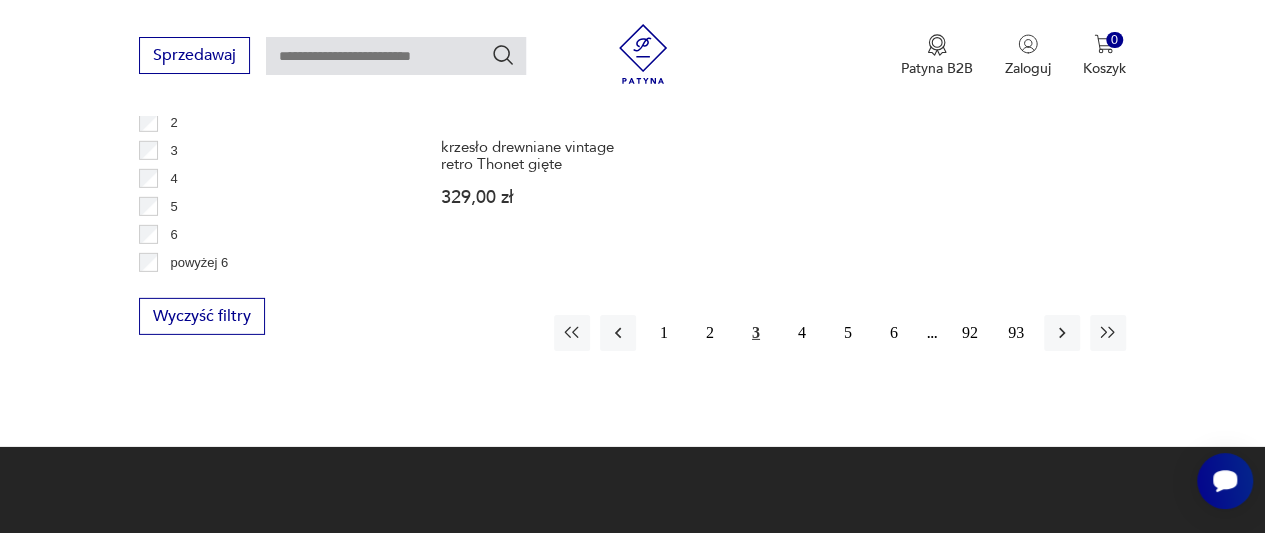 scroll, scrollTop: 3010, scrollLeft: 0, axis: vertical 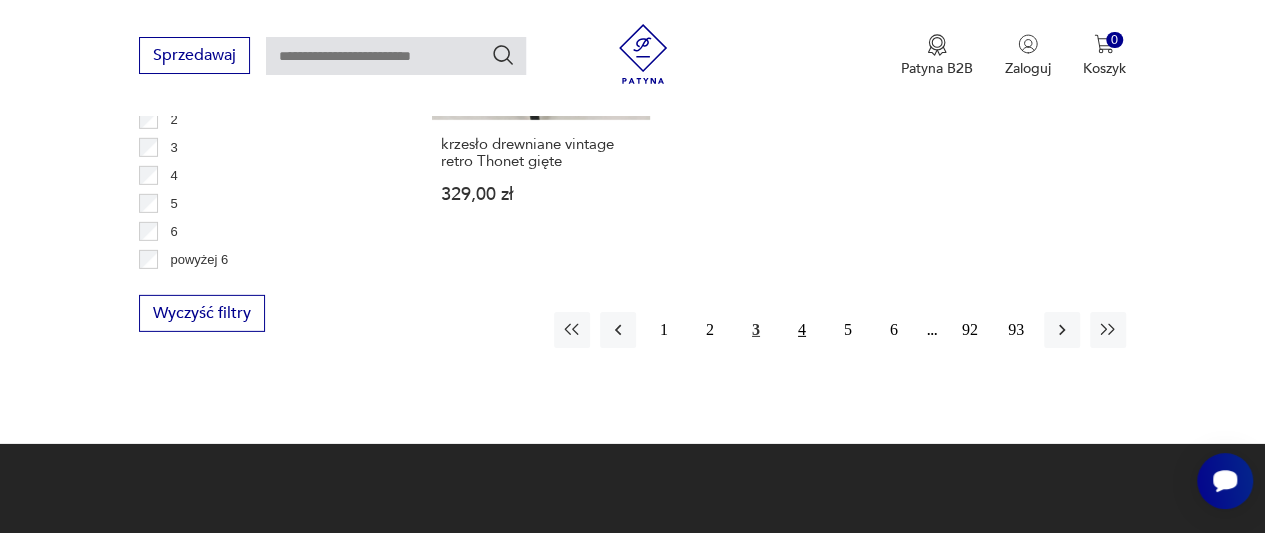 click on "4" at bounding box center (802, 330) 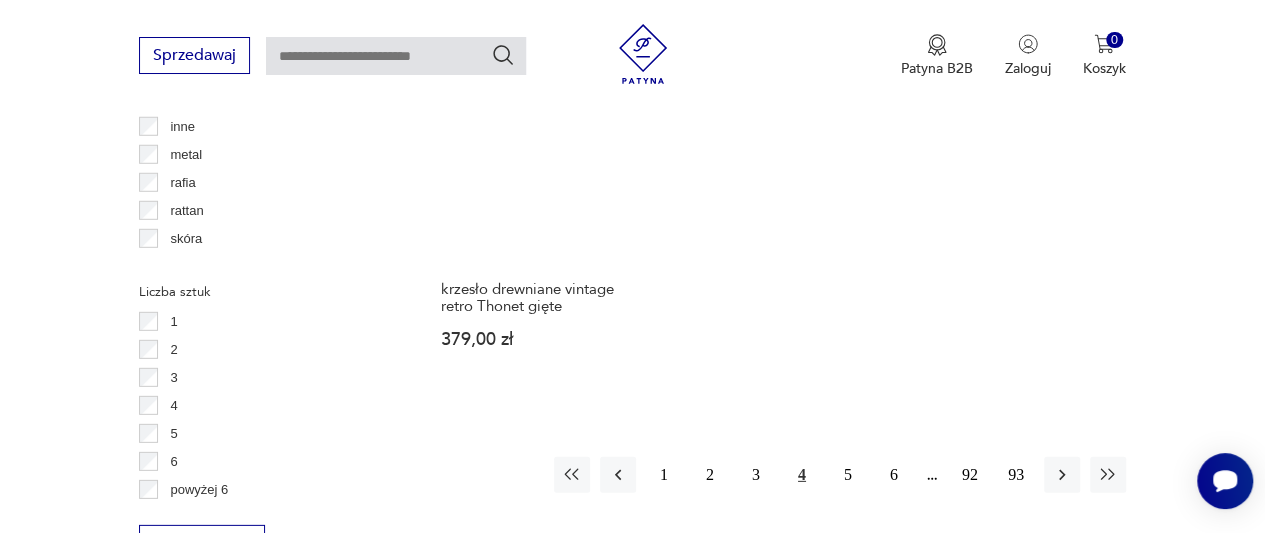 scroll, scrollTop: 2797, scrollLeft: 0, axis: vertical 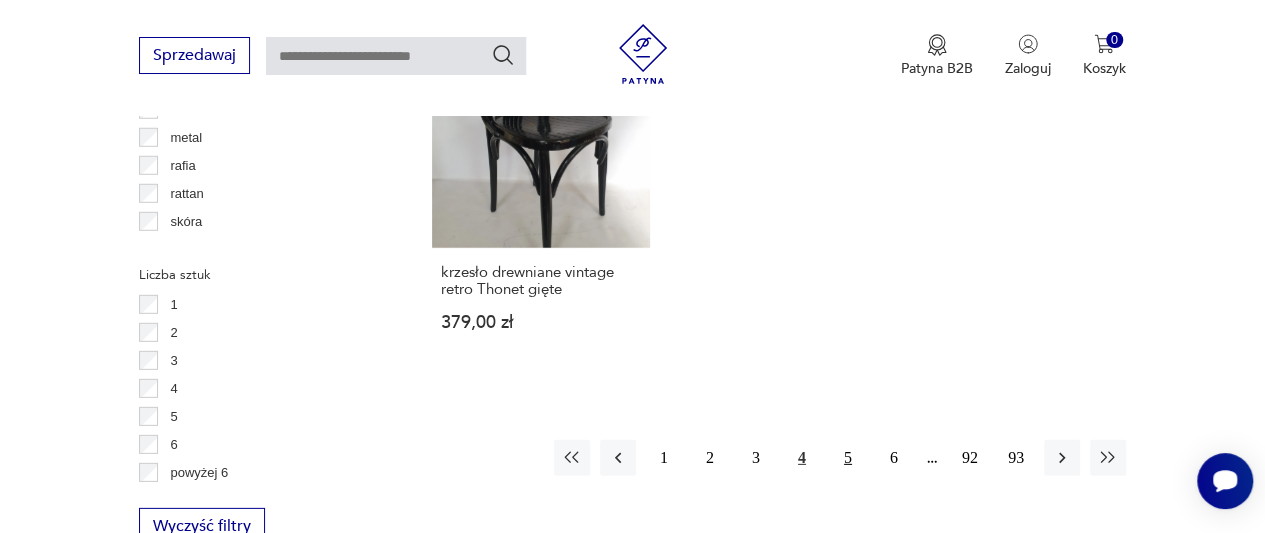 click on "5" at bounding box center [848, 458] 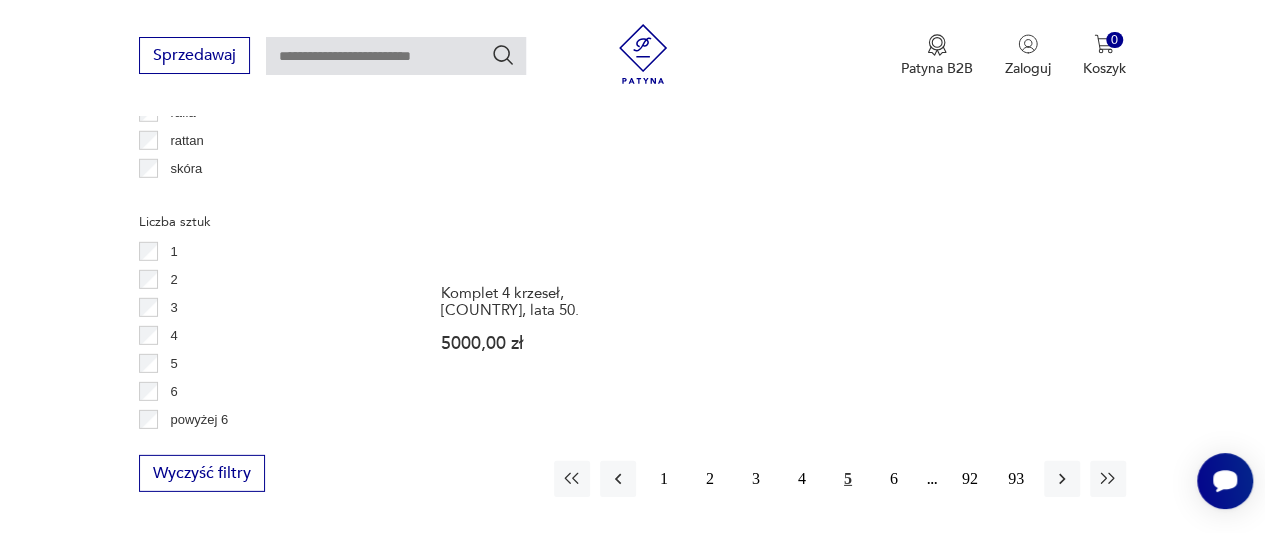 scroll, scrollTop: 2890, scrollLeft: 0, axis: vertical 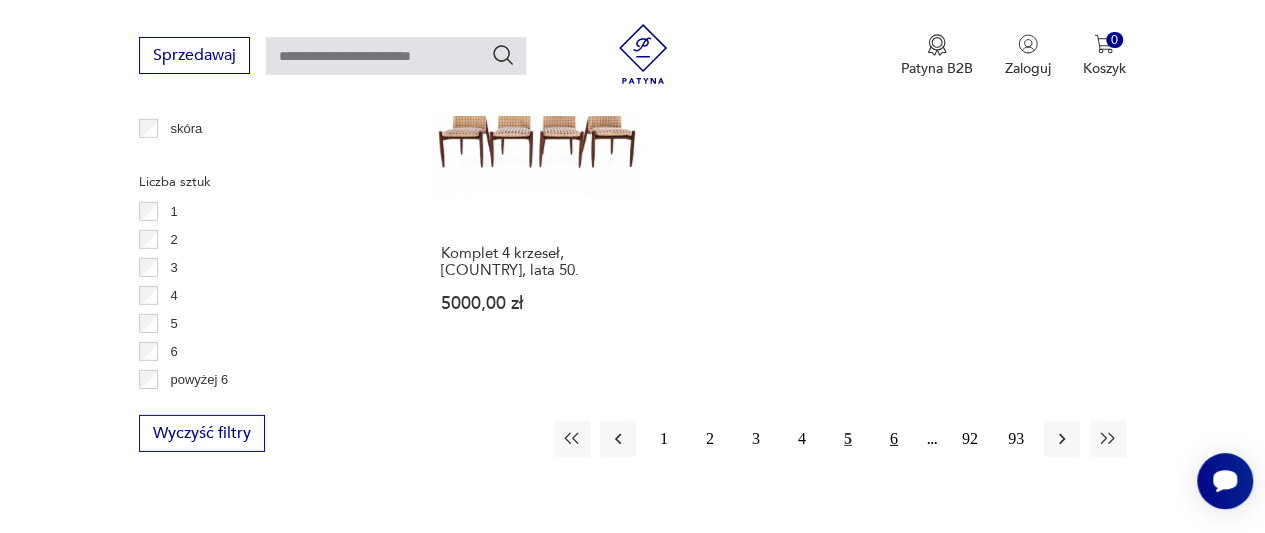 click on "6" at bounding box center (894, 439) 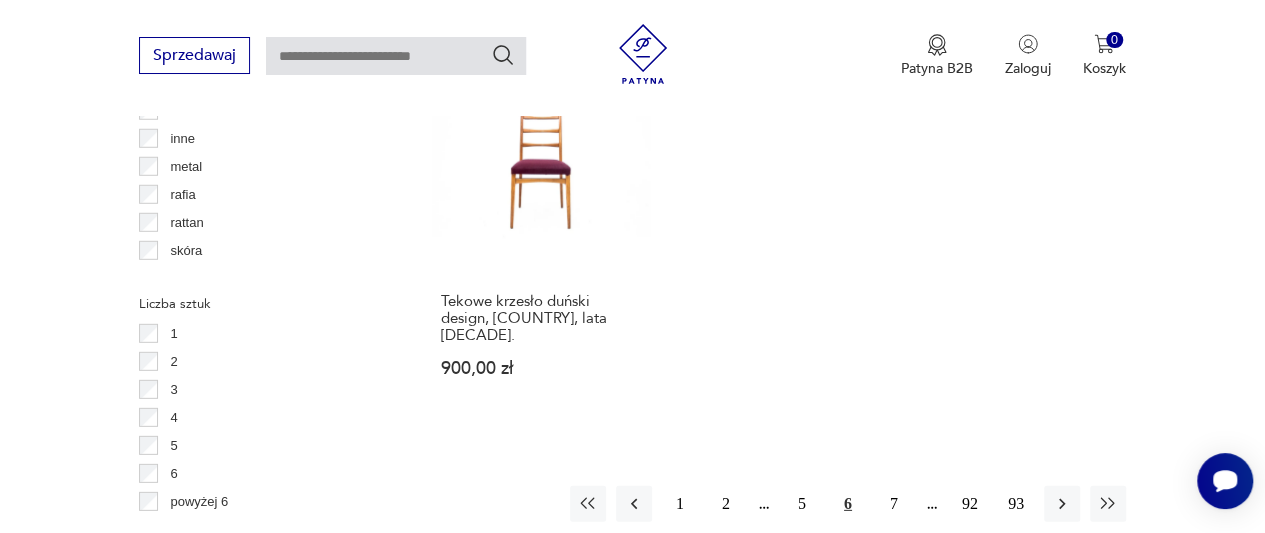 scroll, scrollTop: 2770, scrollLeft: 0, axis: vertical 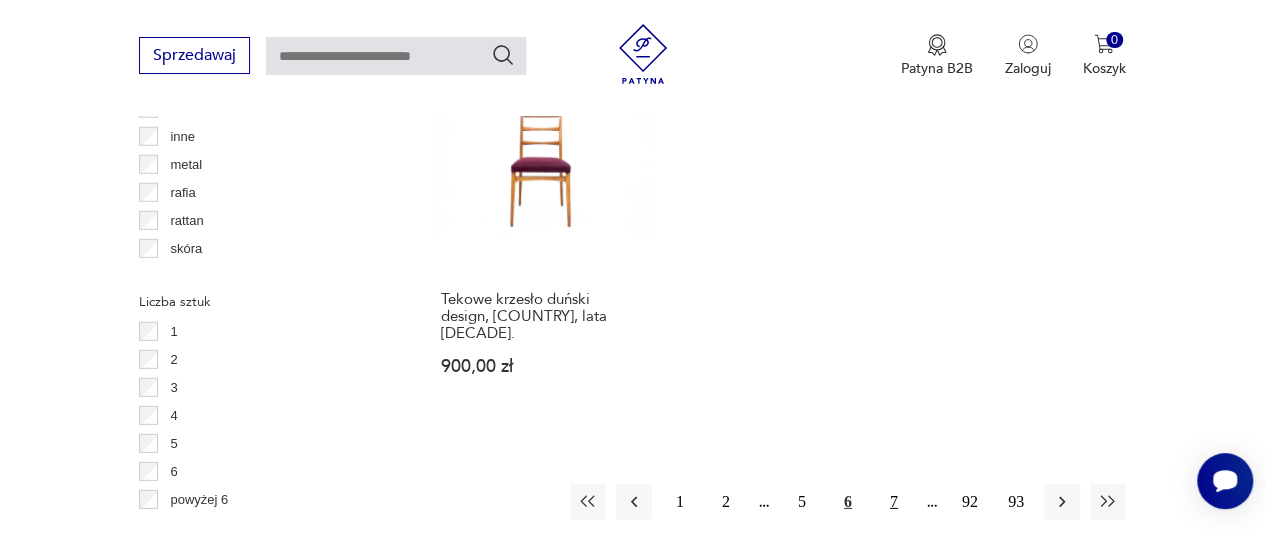 click on "7" at bounding box center (894, 502) 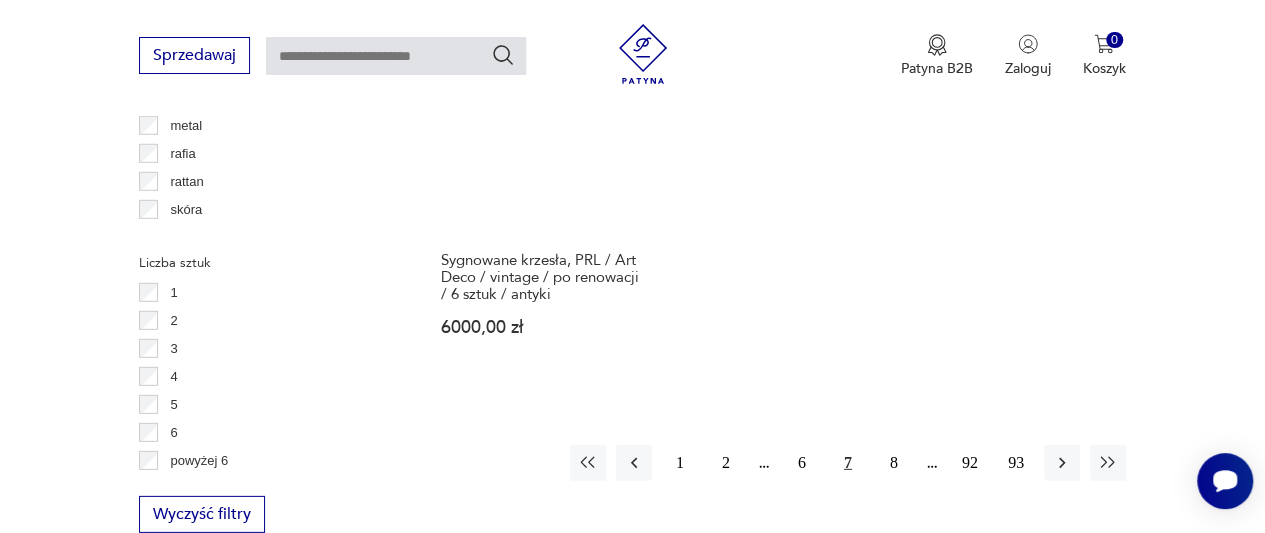 scroll, scrollTop: 2810, scrollLeft: 0, axis: vertical 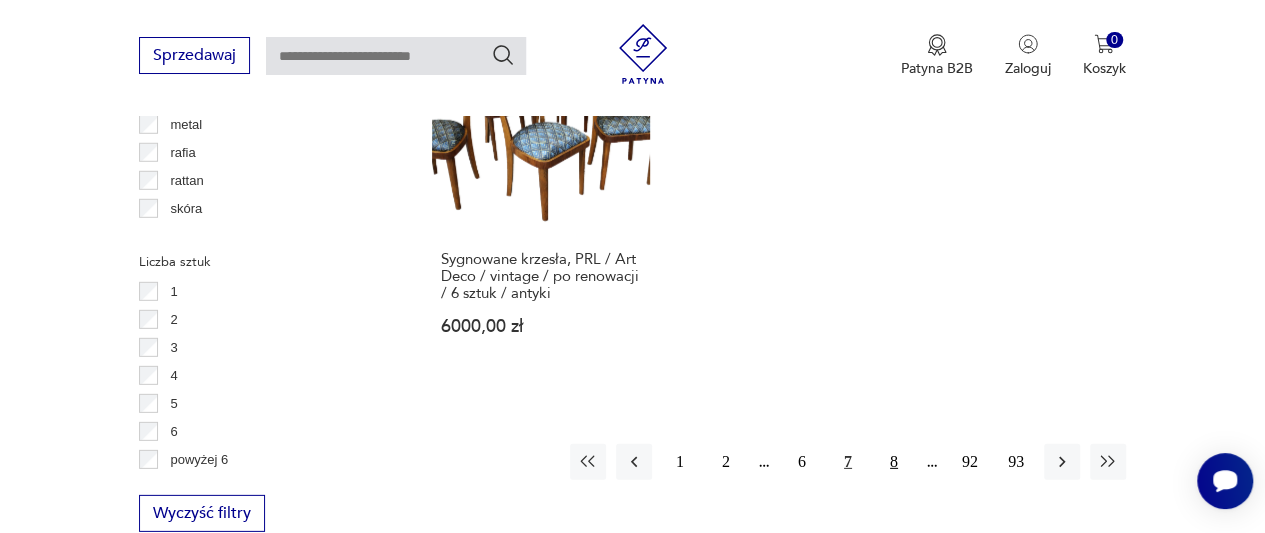 click on "8" at bounding box center (894, 462) 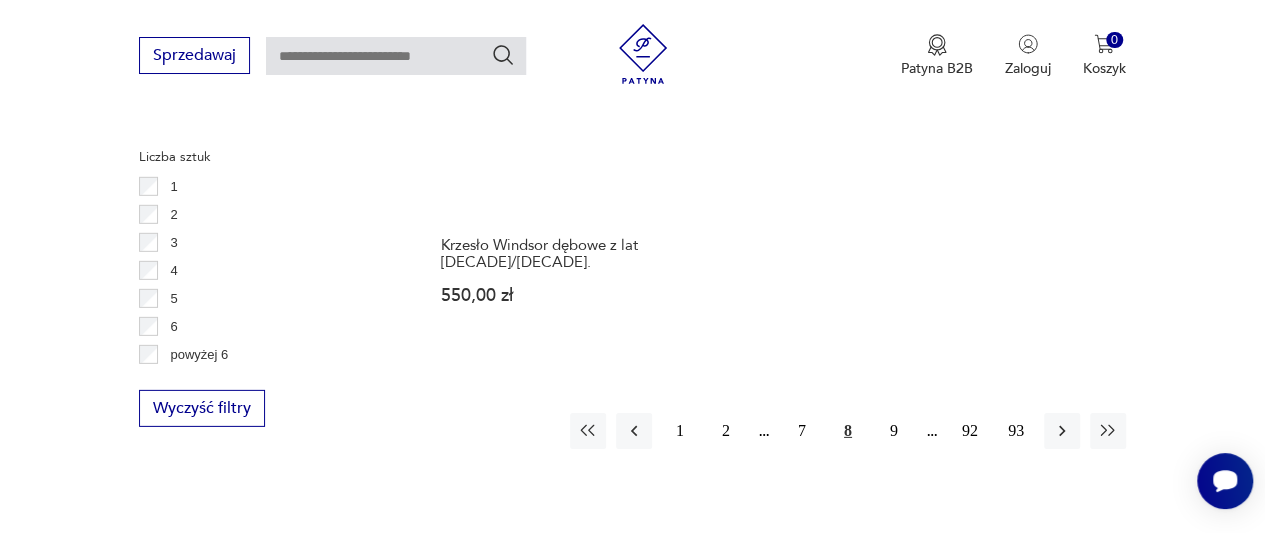 scroll, scrollTop: 2917, scrollLeft: 0, axis: vertical 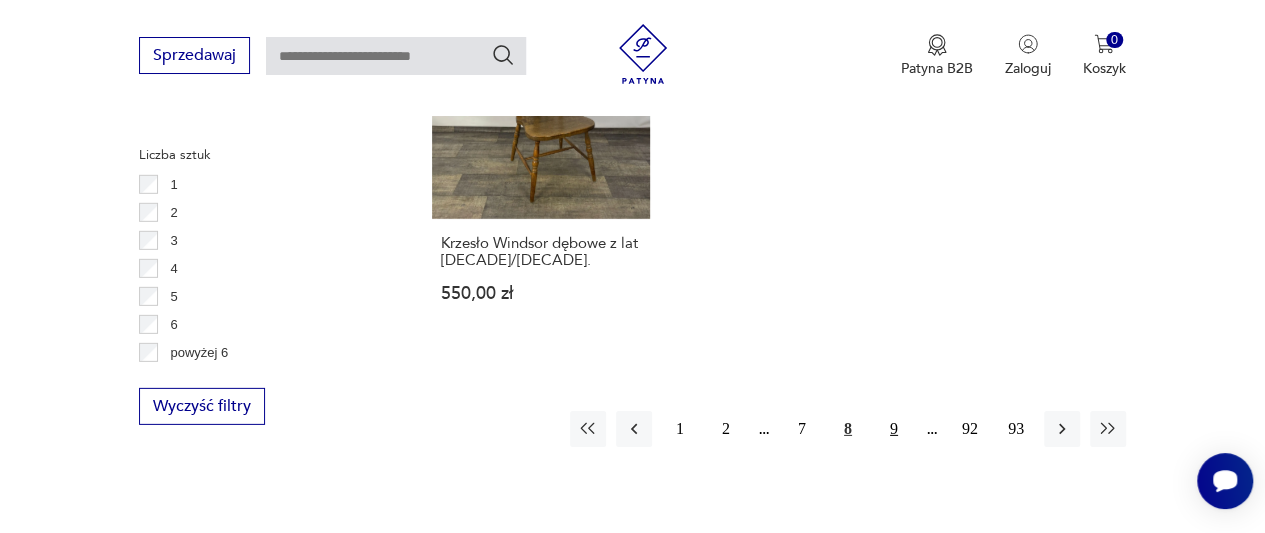 click on "9" at bounding box center (894, 429) 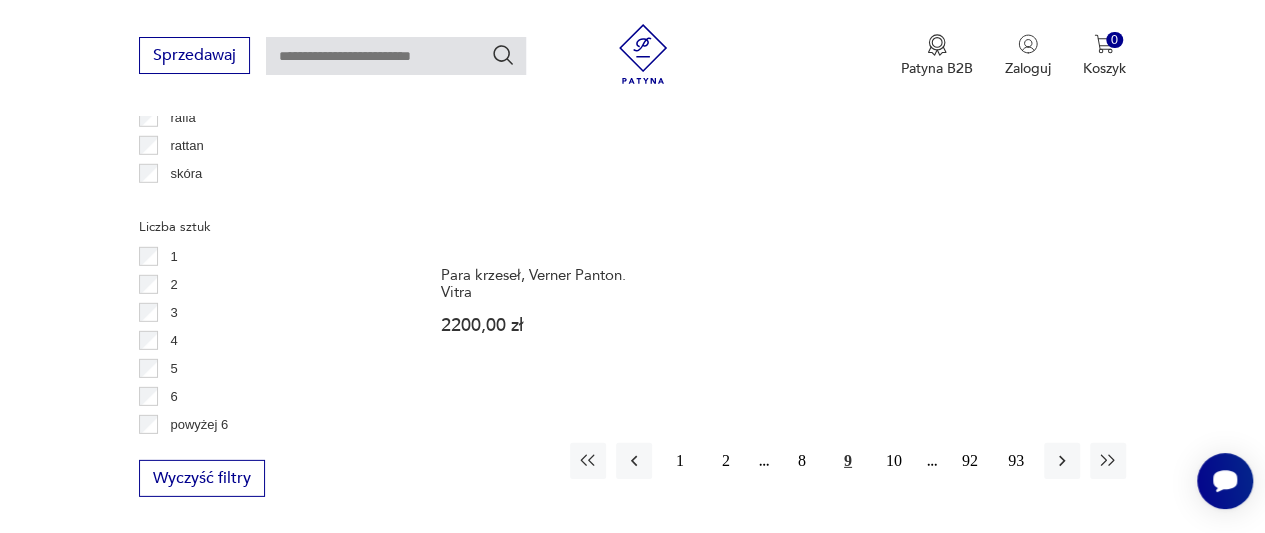 scroll, scrollTop: 2850, scrollLeft: 0, axis: vertical 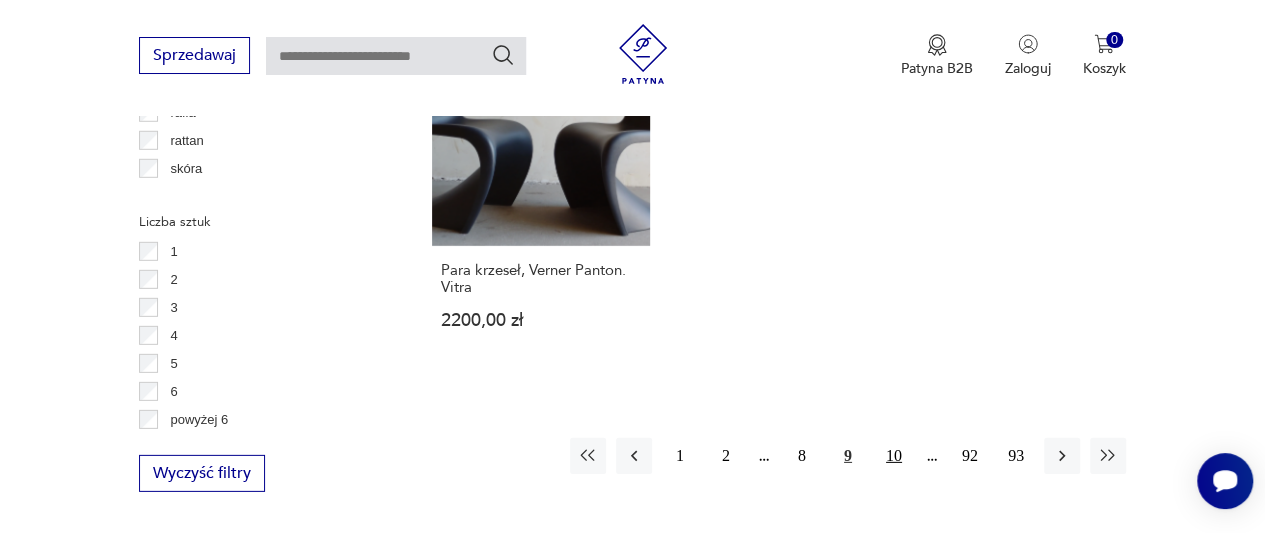 click on "10" at bounding box center [894, 456] 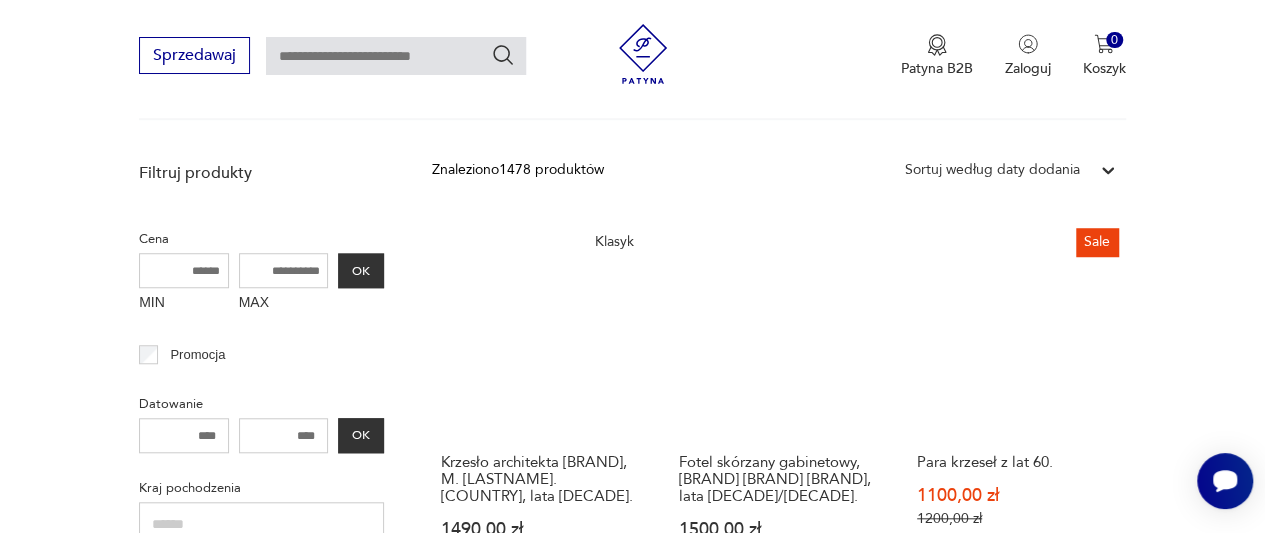 scroll, scrollTop: 690, scrollLeft: 0, axis: vertical 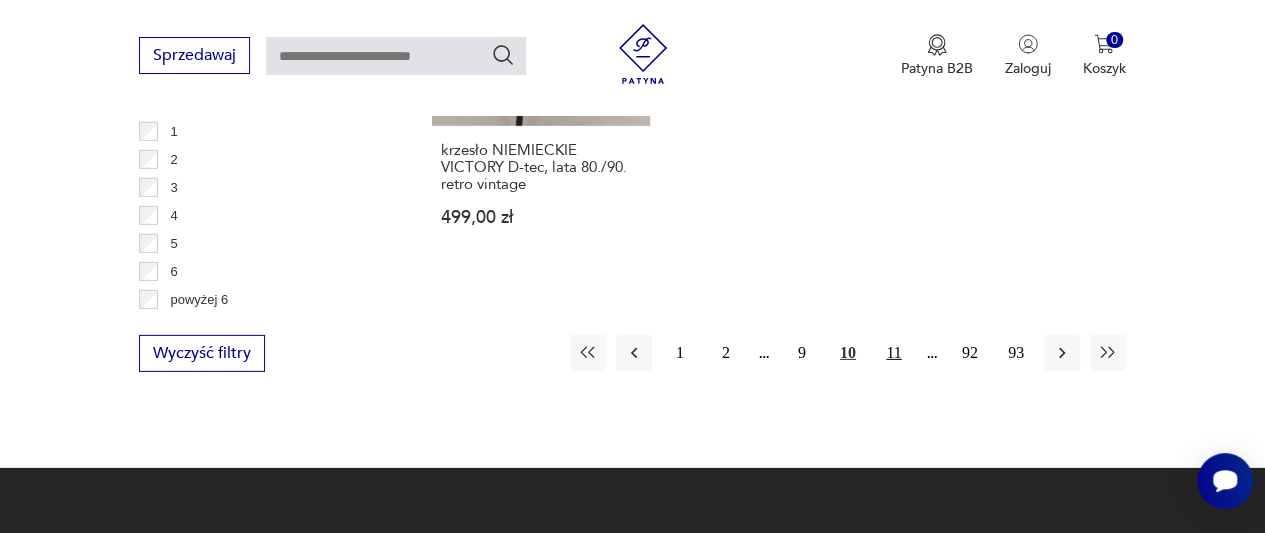 click on "11" at bounding box center [894, 353] 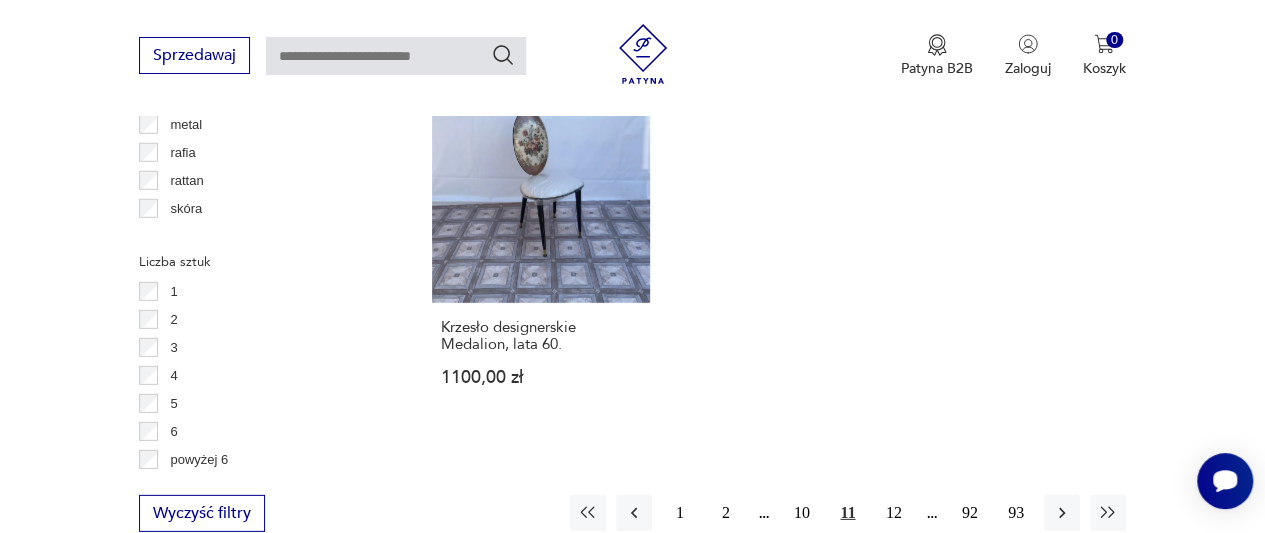 scroll, scrollTop: 2850, scrollLeft: 0, axis: vertical 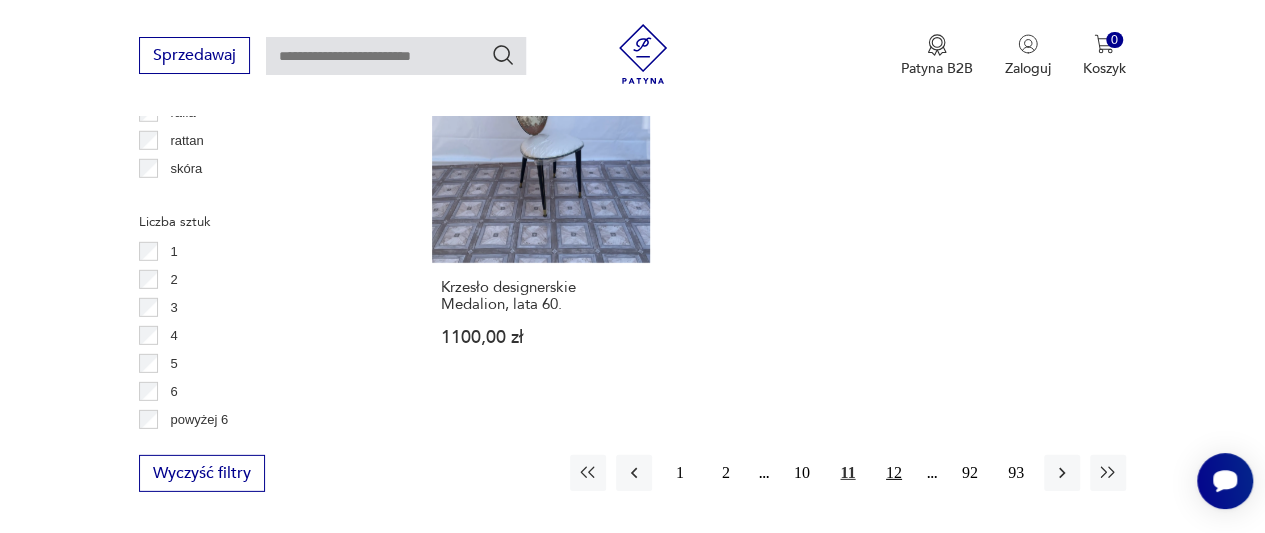 click on "12" at bounding box center (894, 473) 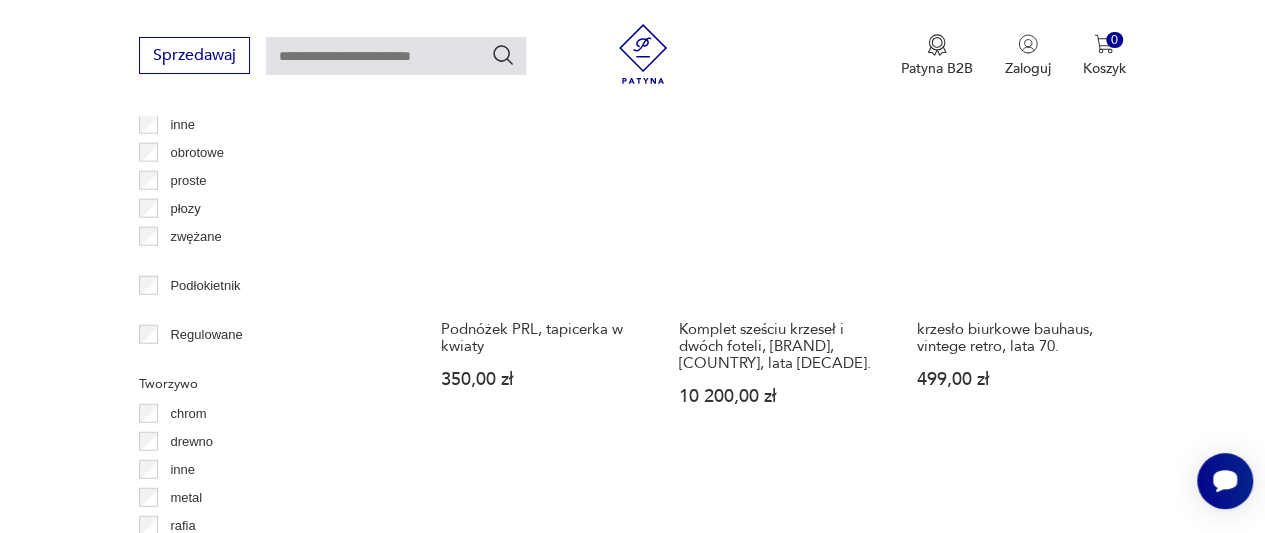 scroll, scrollTop: 2904, scrollLeft: 0, axis: vertical 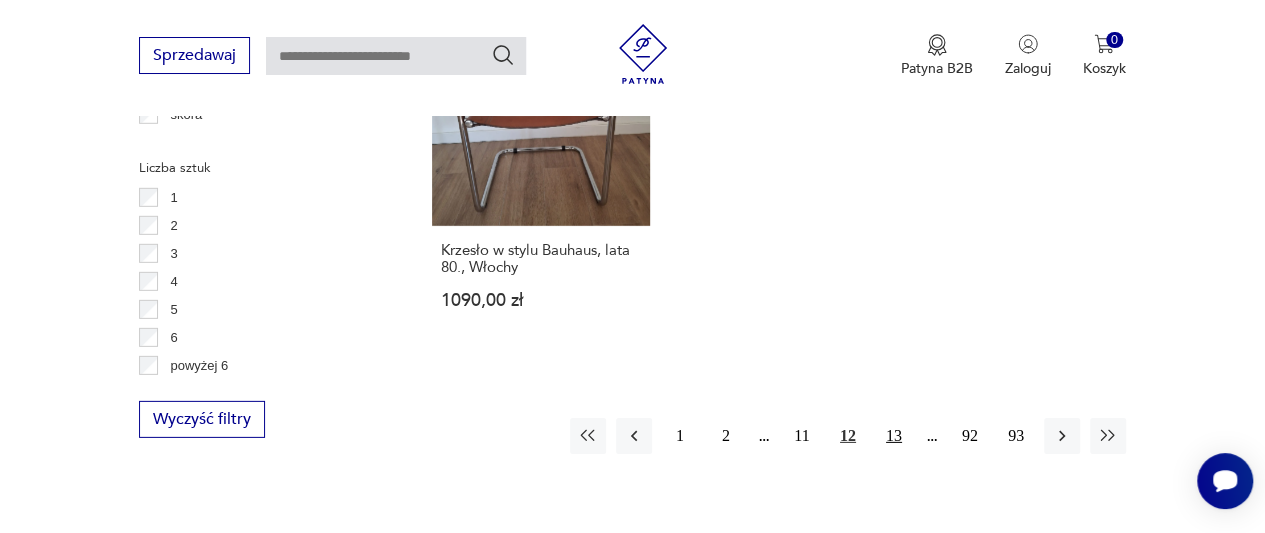 click on "13" at bounding box center [894, 436] 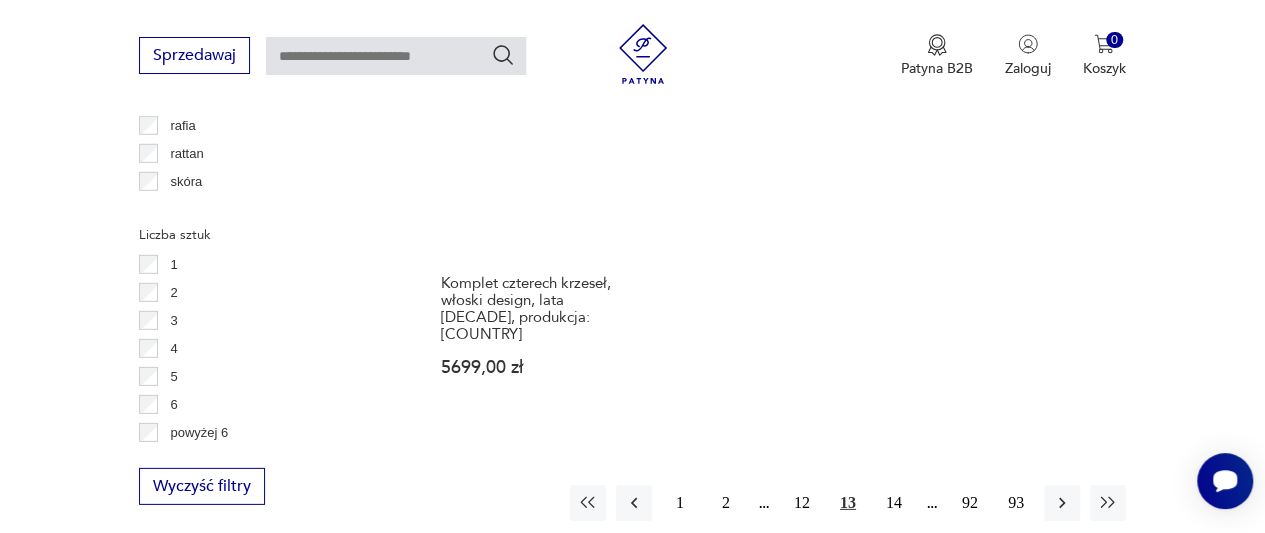 scroll, scrollTop: 2850, scrollLeft: 0, axis: vertical 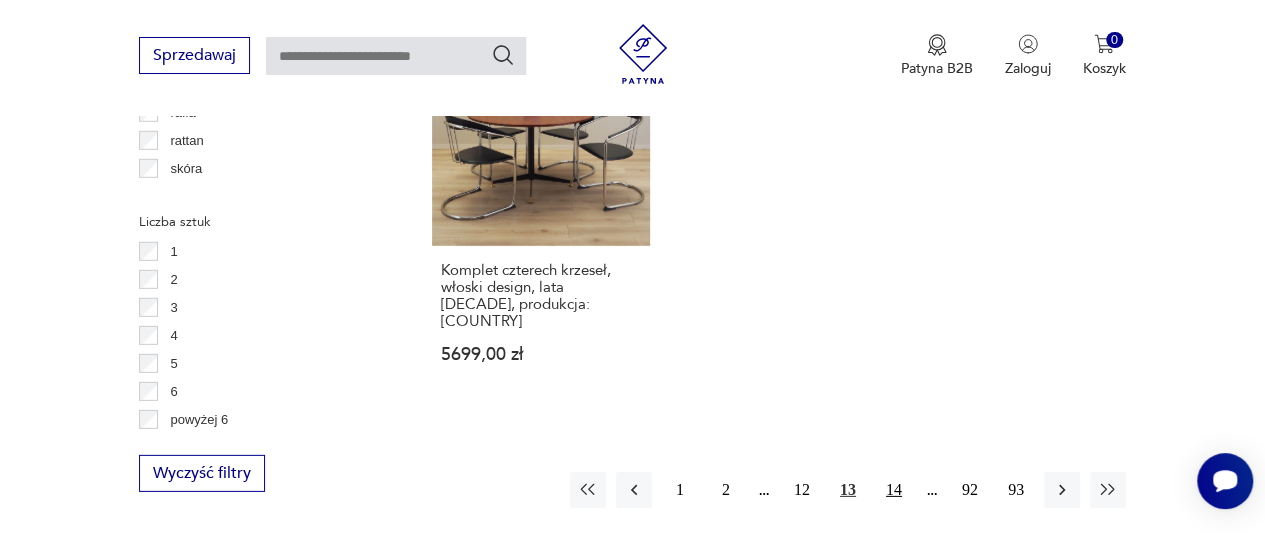 click on "14" at bounding box center (894, 490) 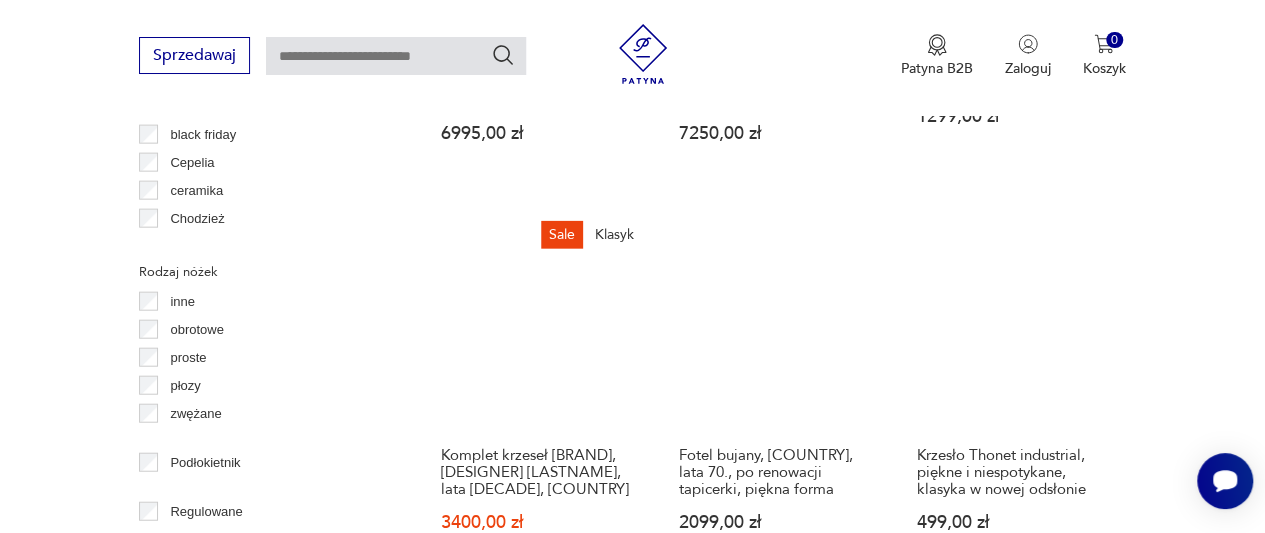 scroll, scrollTop: 2290, scrollLeft: 0, axis: vertical 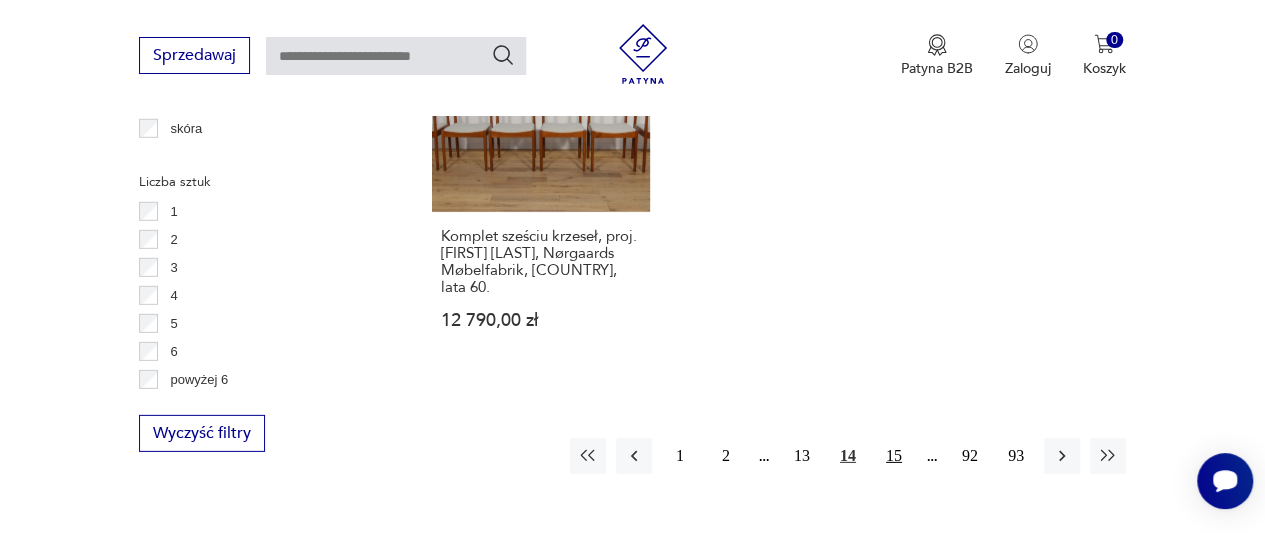 click on "15" at bounding box center (894, 456) 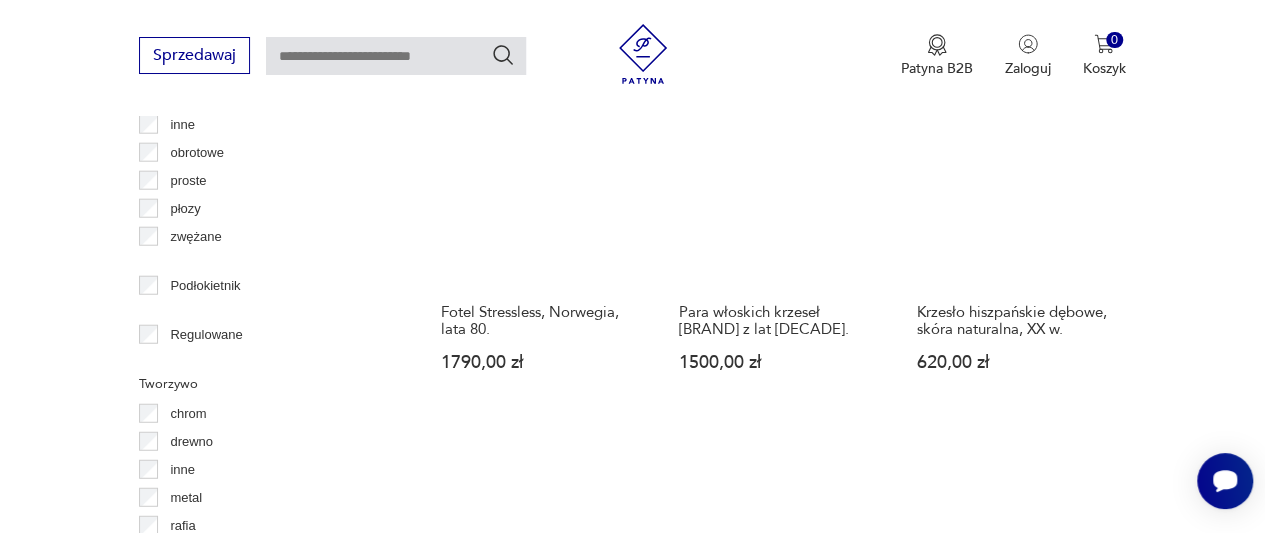 scroll, scrollTop: 2904, scrollLeft: 0, axis: vertical 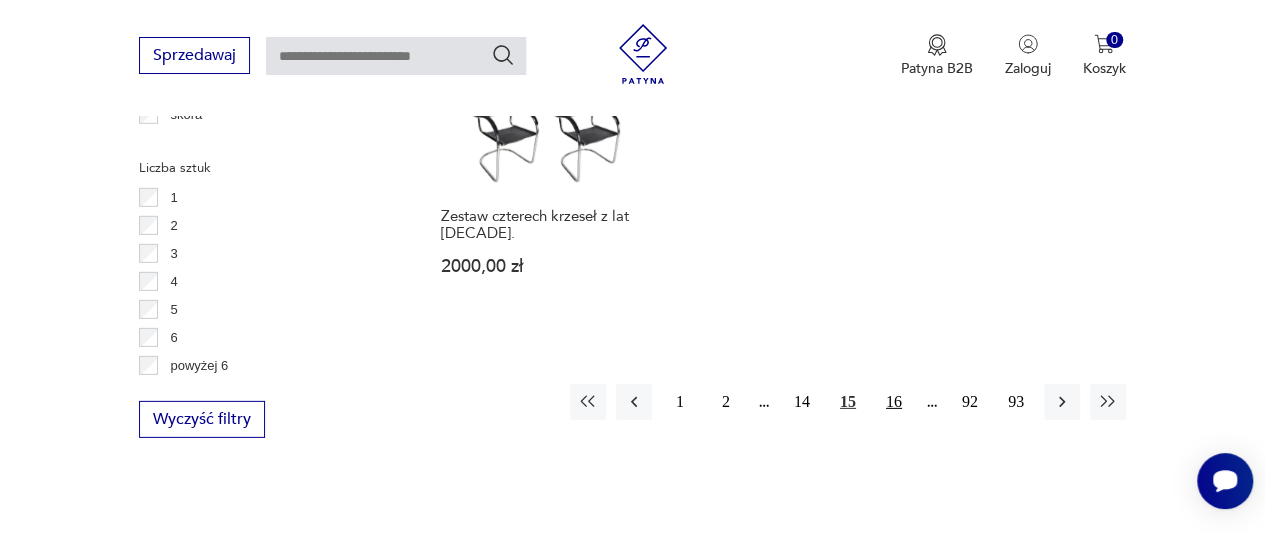 click on "16" at bounding box center (894, 402) 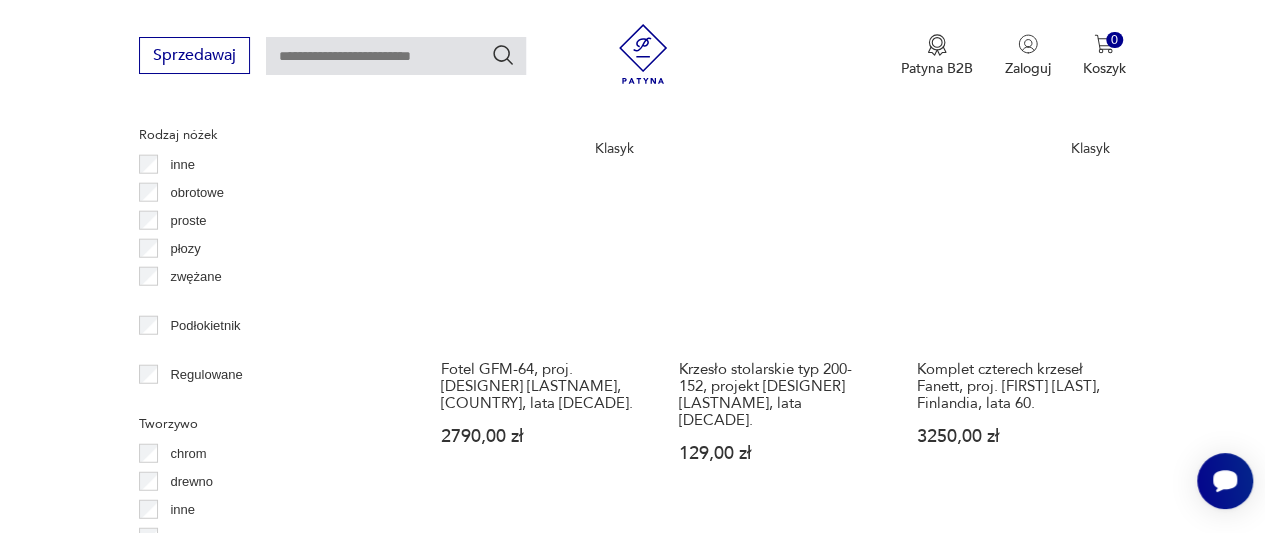 scroll, scrollTop: 2864, scrollLeft: 0, axis: vertical 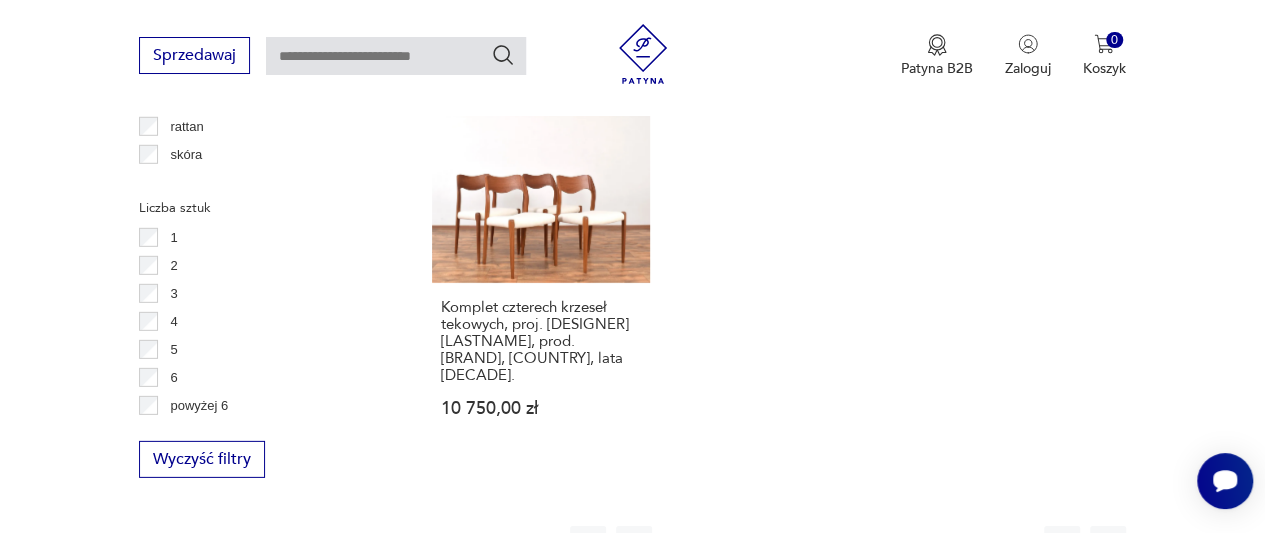 click on "17" at bounding box center [894, 544] 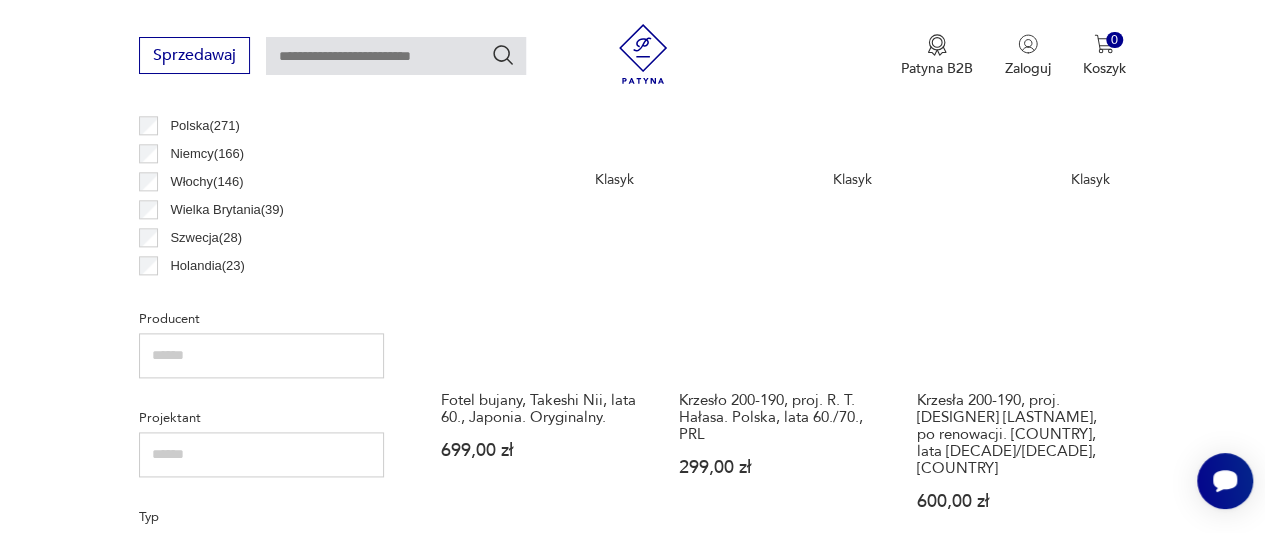 scroll, scrollTop: 1197, scrollLeft: 0, axis: vertical 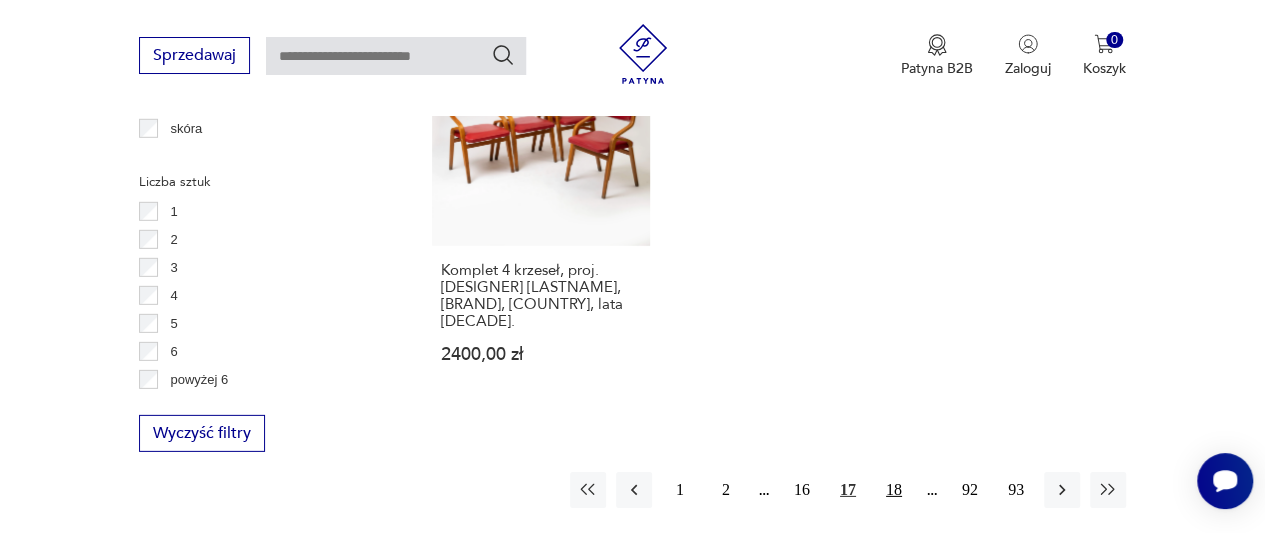 click on "18" at bounding box center [894, 490] 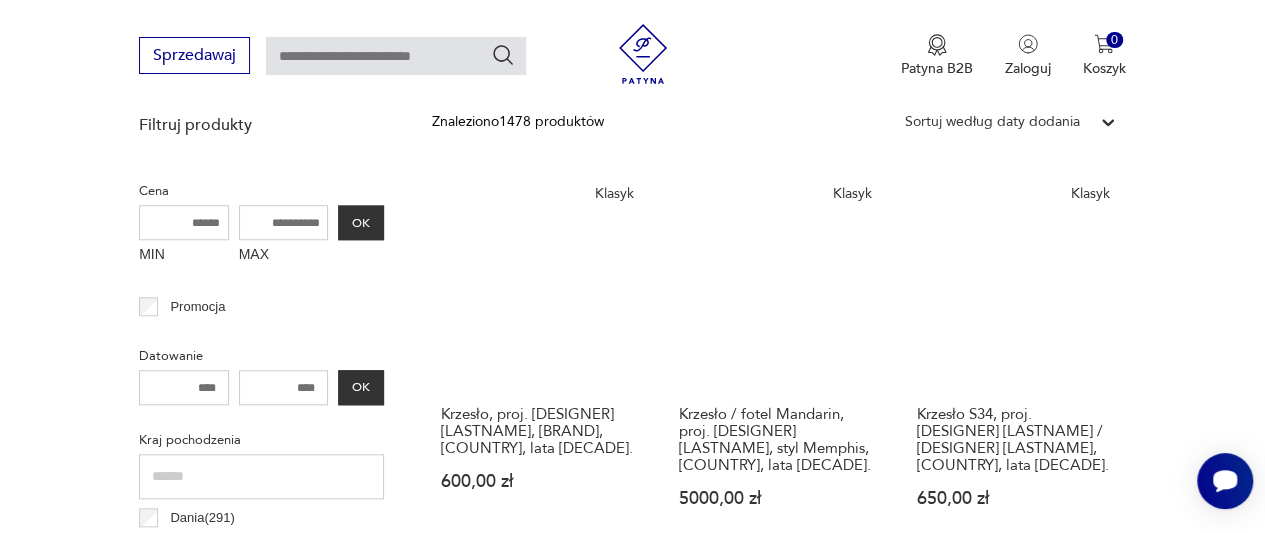 scroll, scrollTop: 730, scrollLeft: 0, axis: vertical 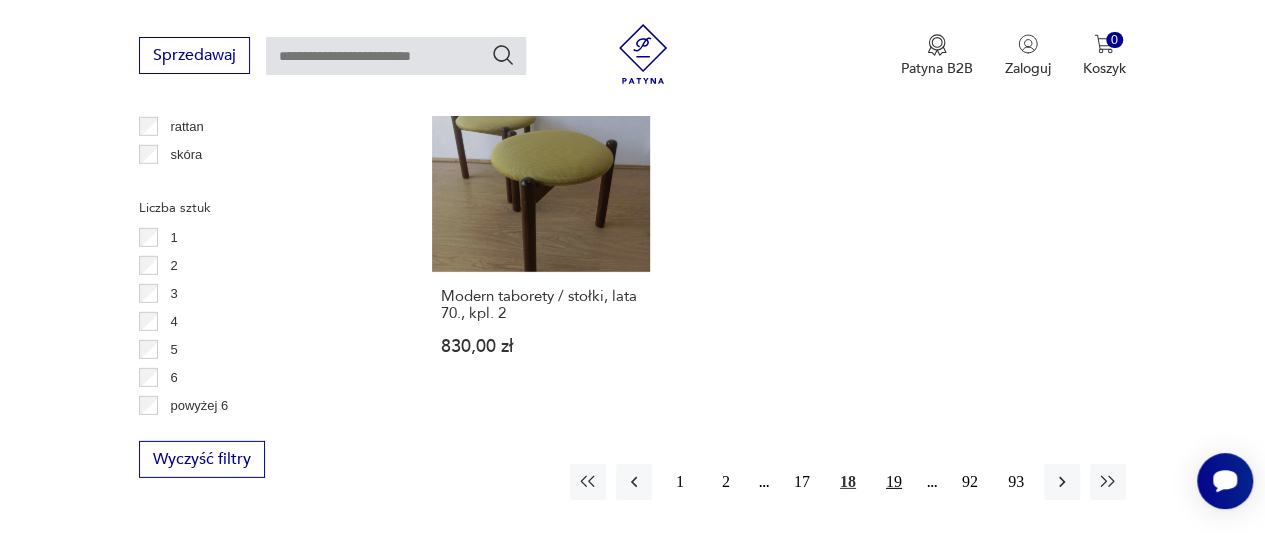 click on "19" at bounding box center (894, 482) 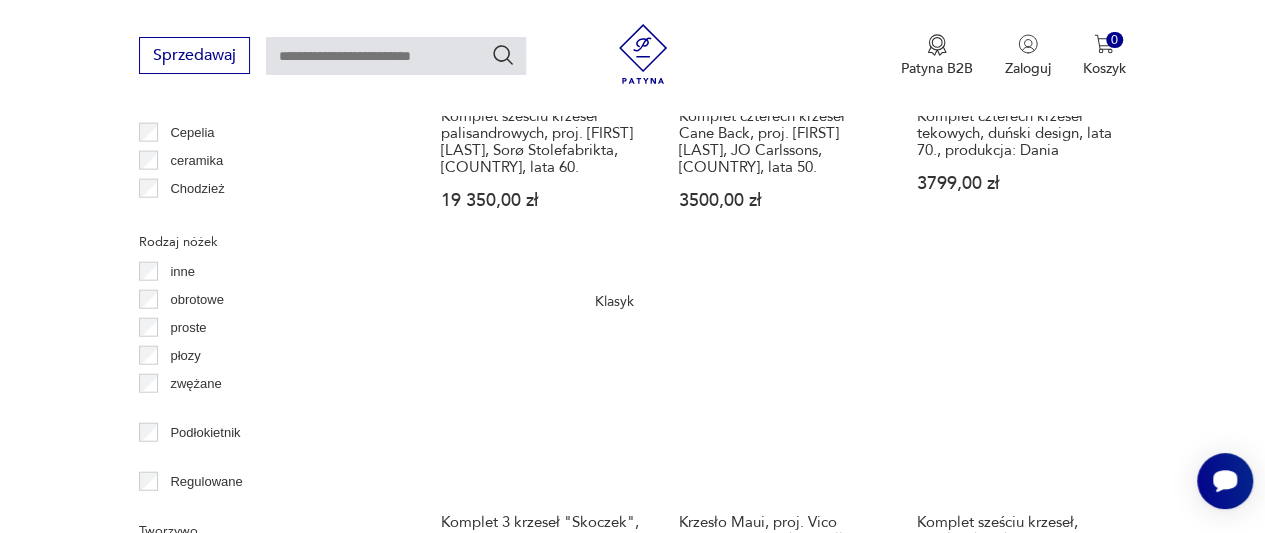 scroll, scrollTop: 2410, scrollLeft: 0, axis: vertical 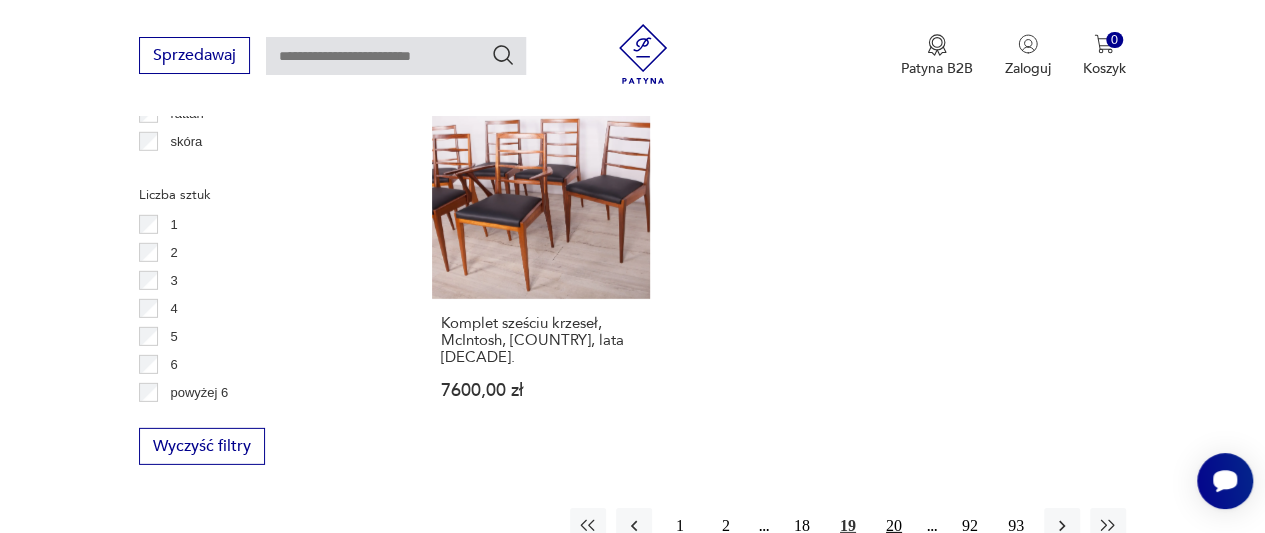 click on "20" at bounding box center [894, 526] 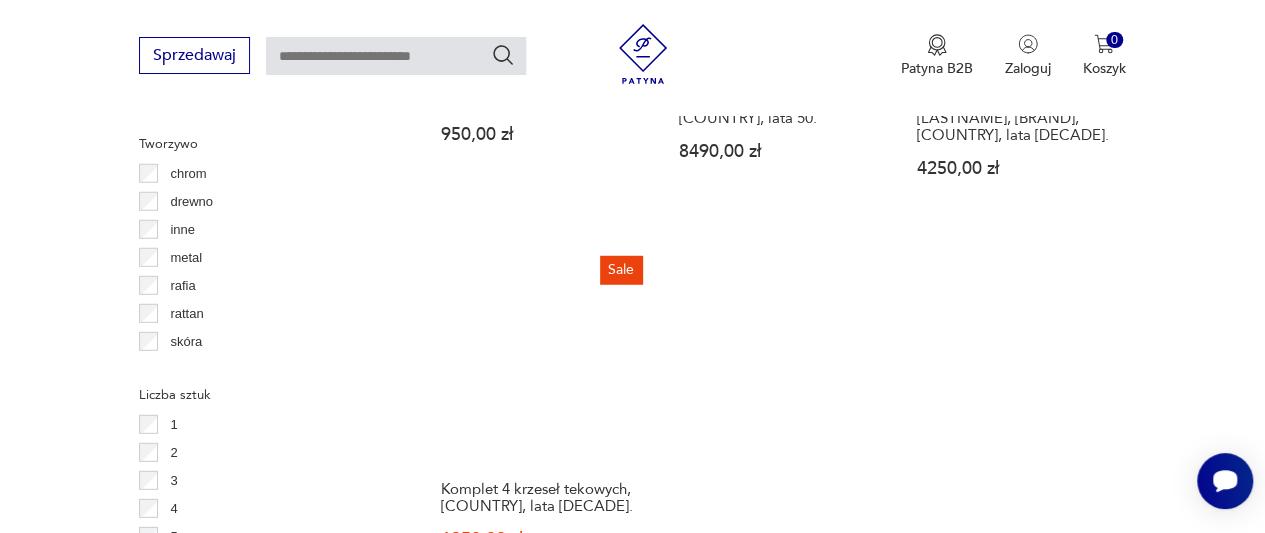 scroll, scrollTop: 2717, scrollLeft: 0, axis: vertical 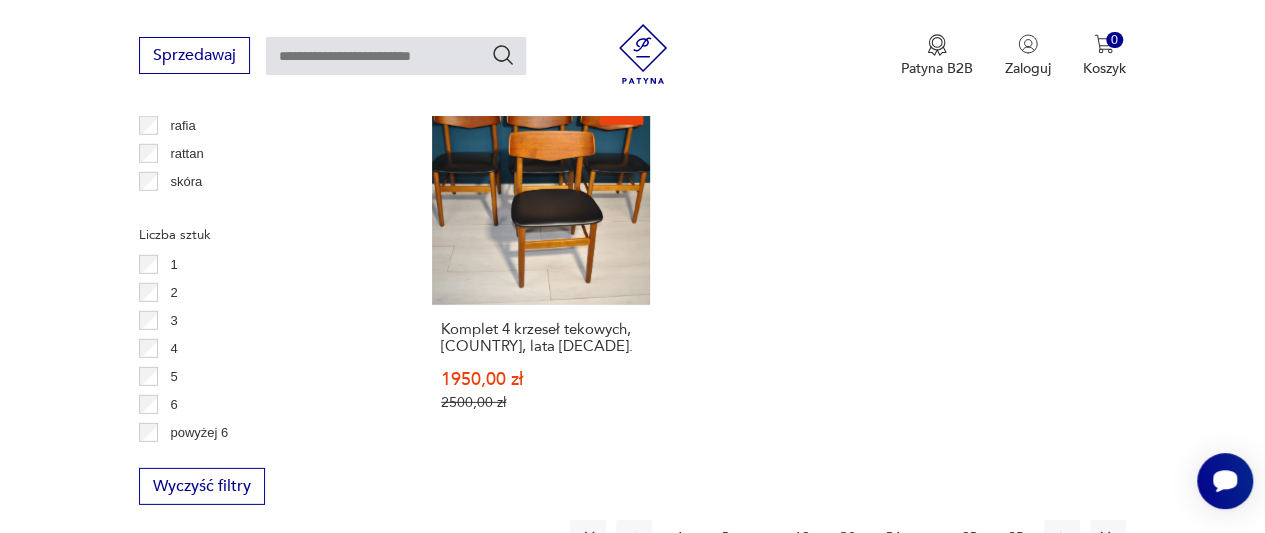 click on "21" at bounding box center [894, 538] 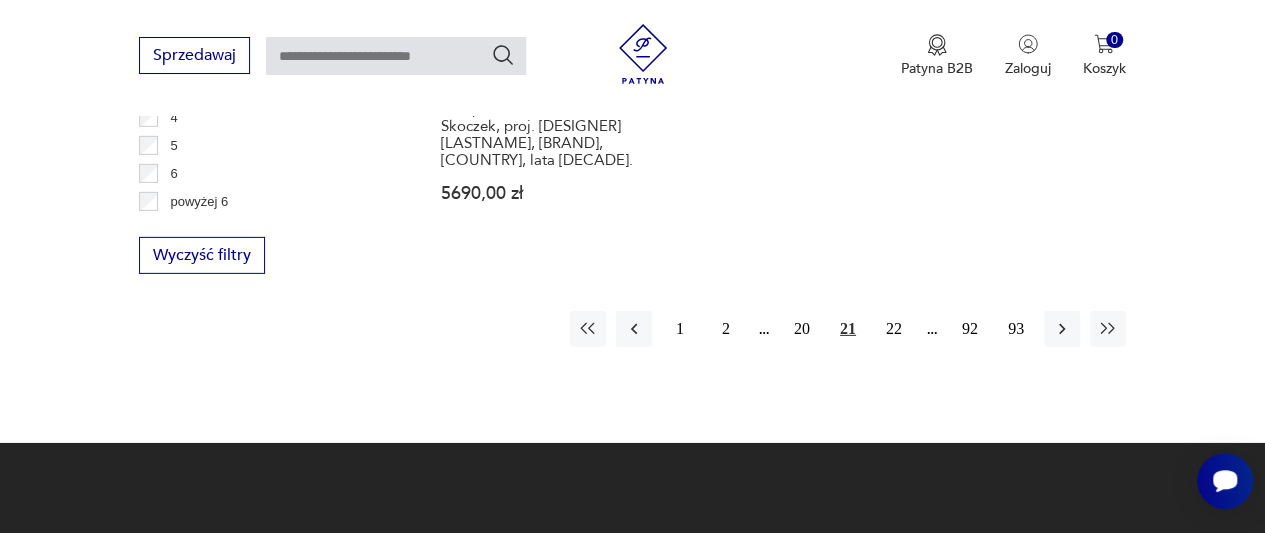 scroll, scrollTop: 3210, scrollLeft: 0, axis: vertical 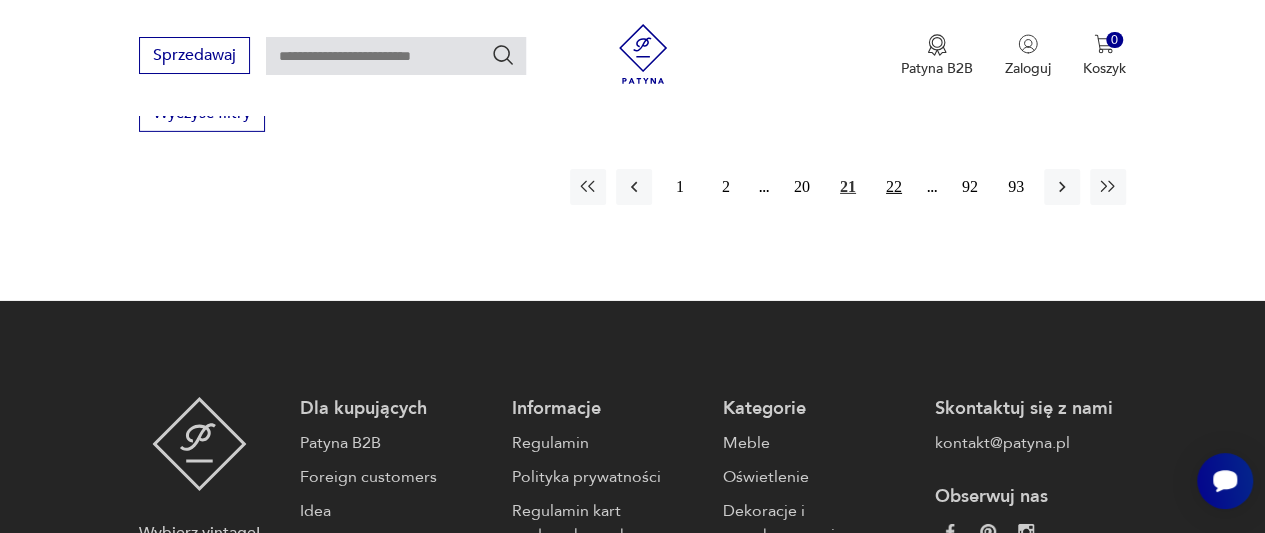 click on "22" at bounding box center [894, 187] 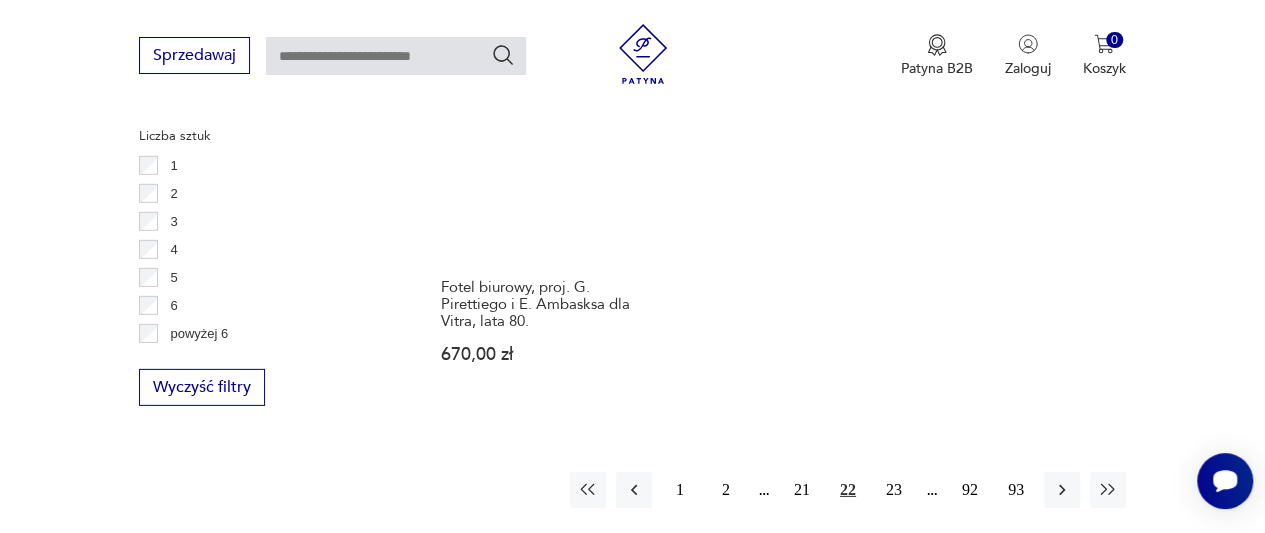 scroll, scrollTop: 2970, scrollLeft: 0, axis: vertical 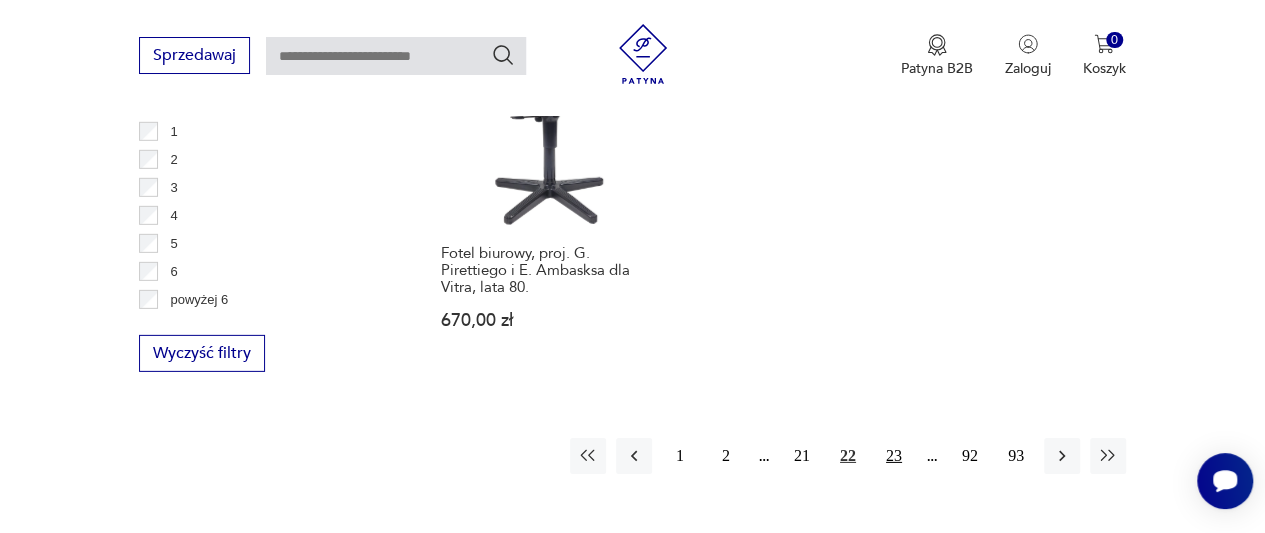 click on "23" at bounding box center [894, 456] 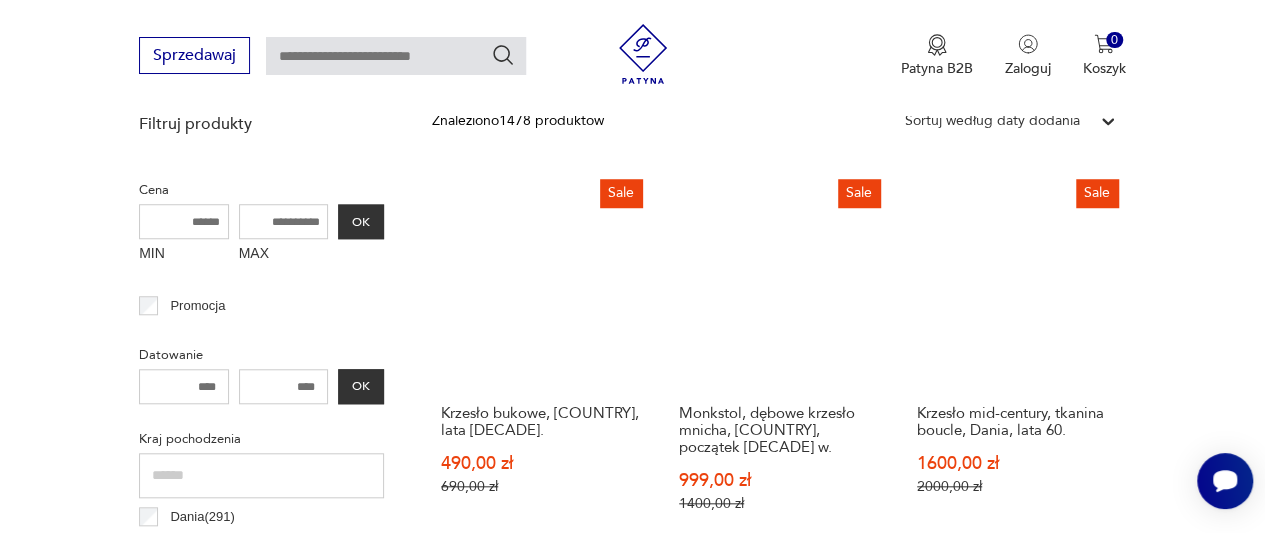 scroll, scrollTop: 730, scrollLeft: 0, axis: vertical 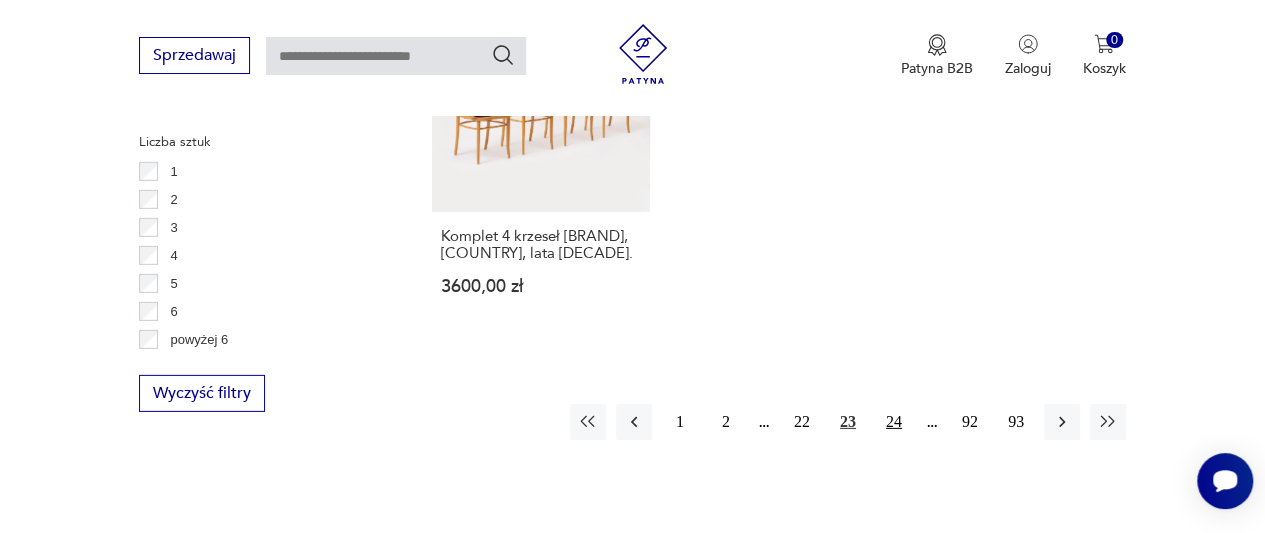 click on "24" at bounding box center (894, 422) 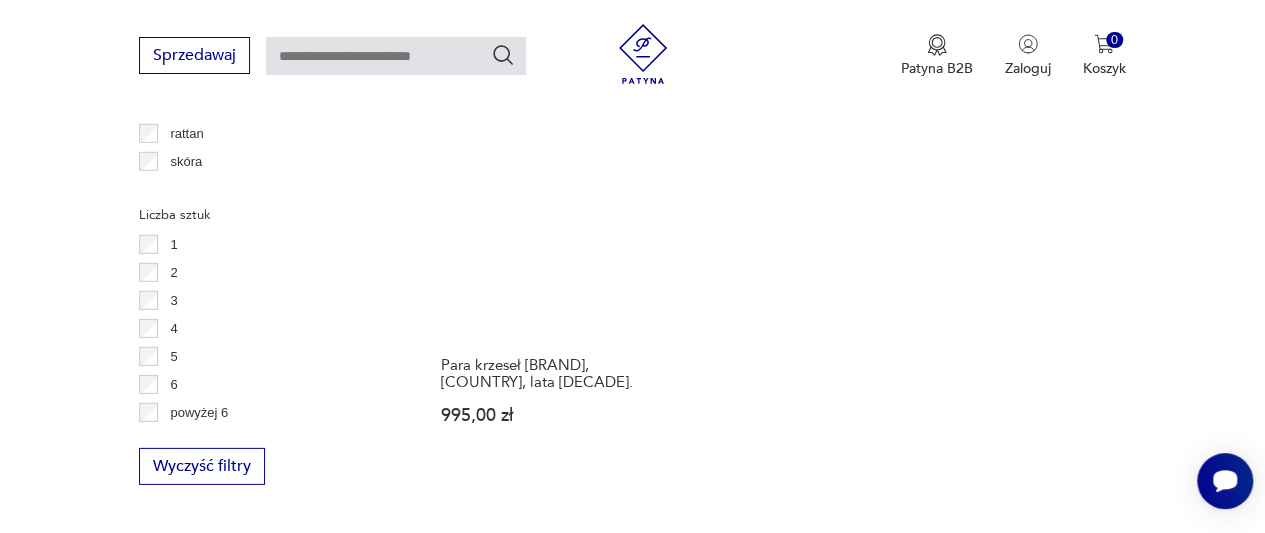 scroll, scrollTop: 2890, scrollLeft: 0, axis: vertical 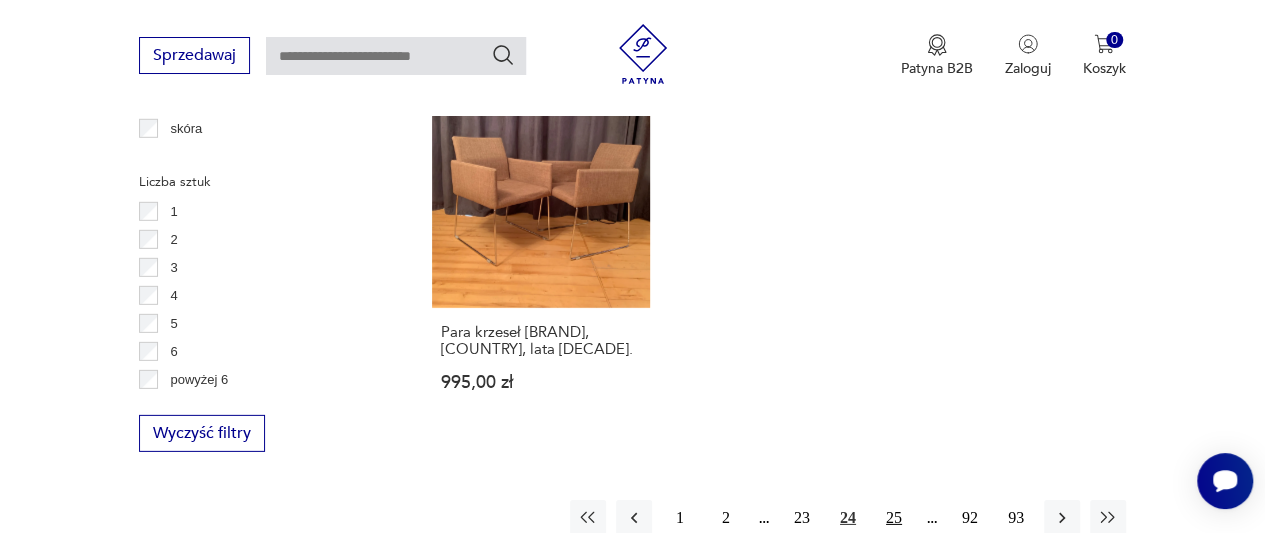 click on "25" at bounding box center [894, 518] 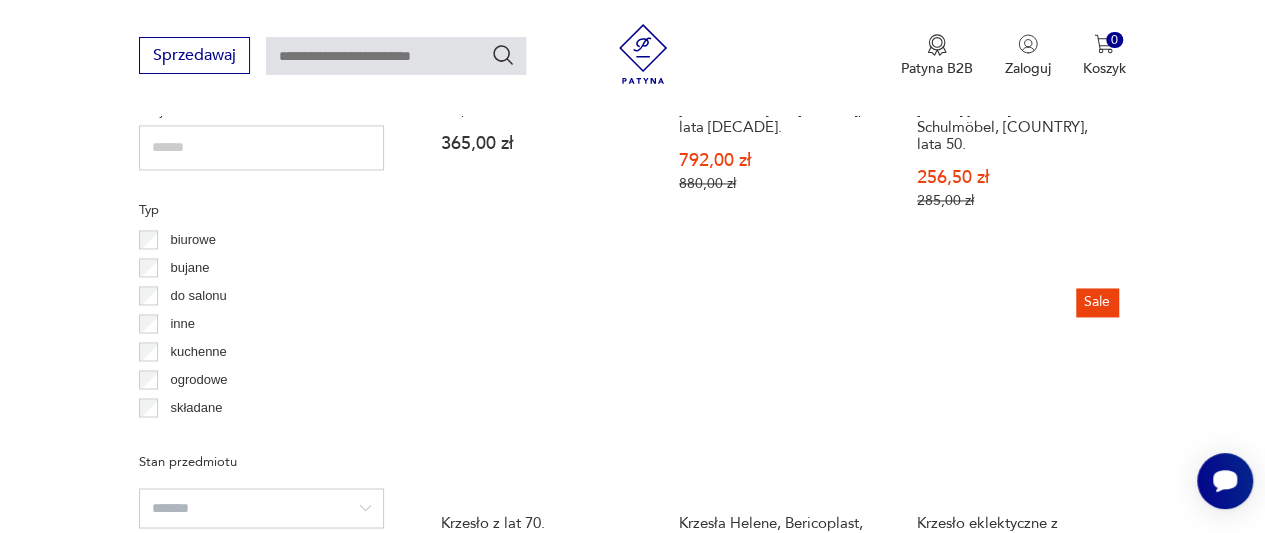 scroll, scrollTop: 1490, scrollLeft: 0, axis: vertical 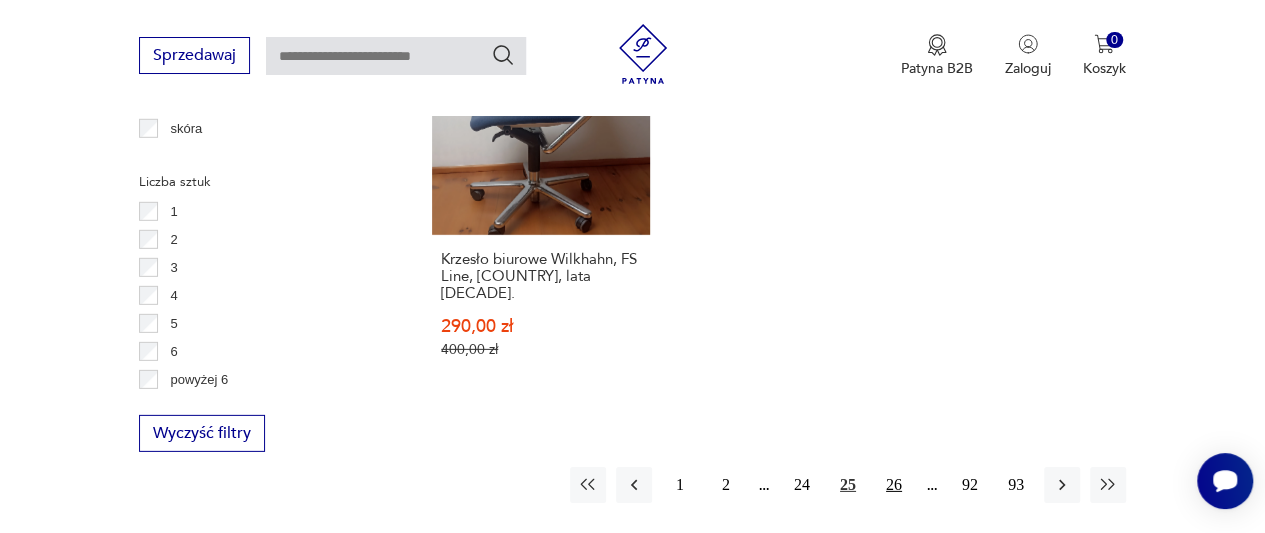 click on "26" at bounding box center [894, 485] 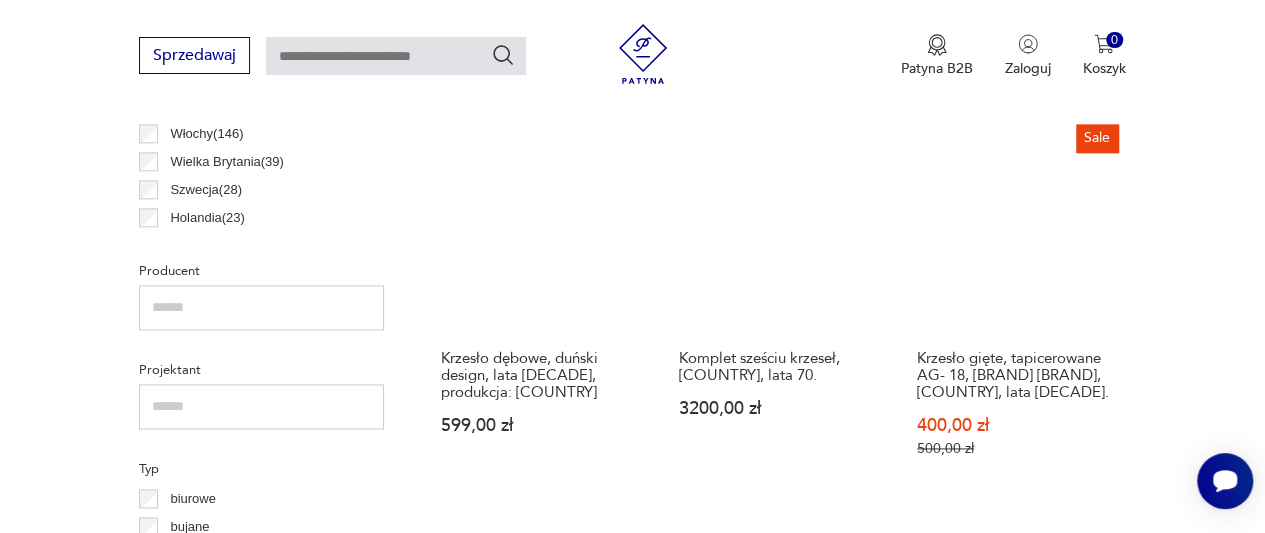 scroll, scrollTop: 1197, scrollLeft: 0, axis: vertical 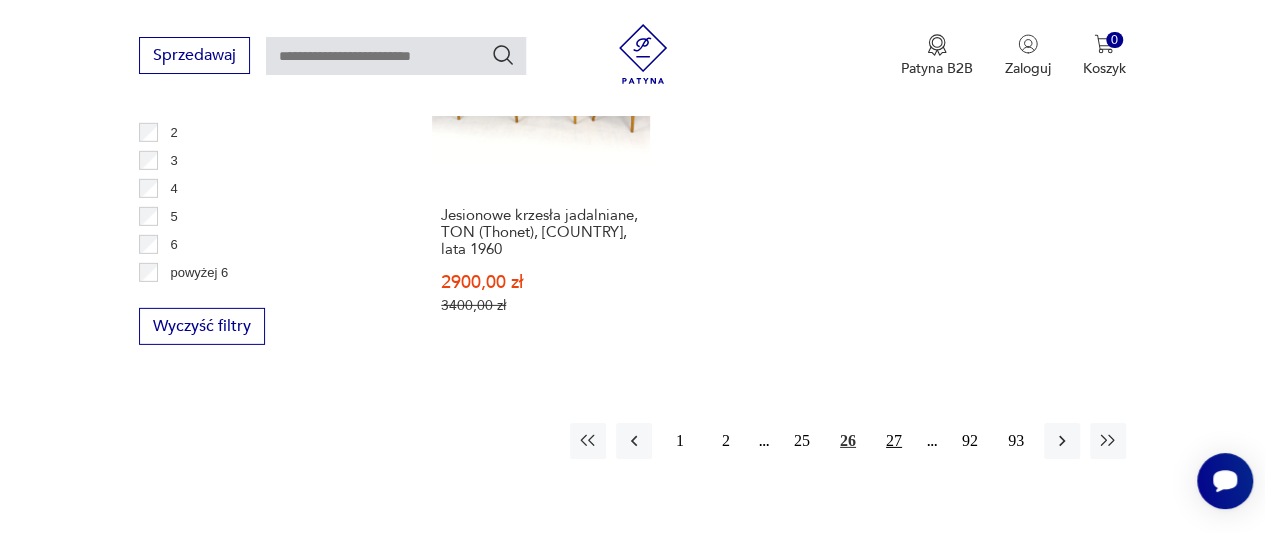 click on "27" at bounding box center [894, 441] 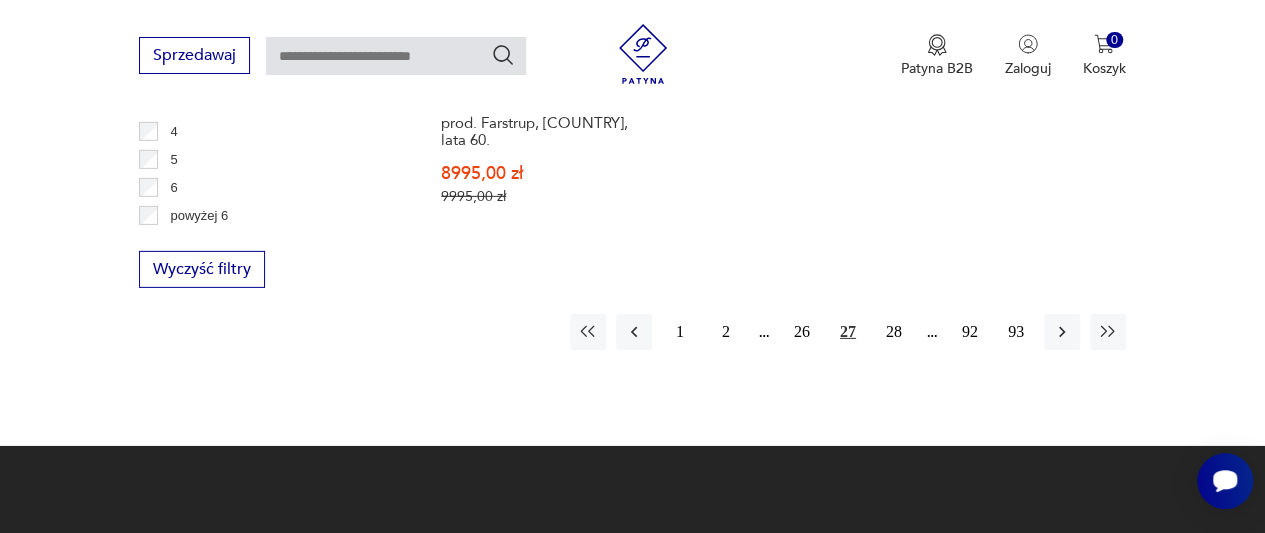 scroll, scrollTop: 3130, scrollLeft: 0, axis: vertical 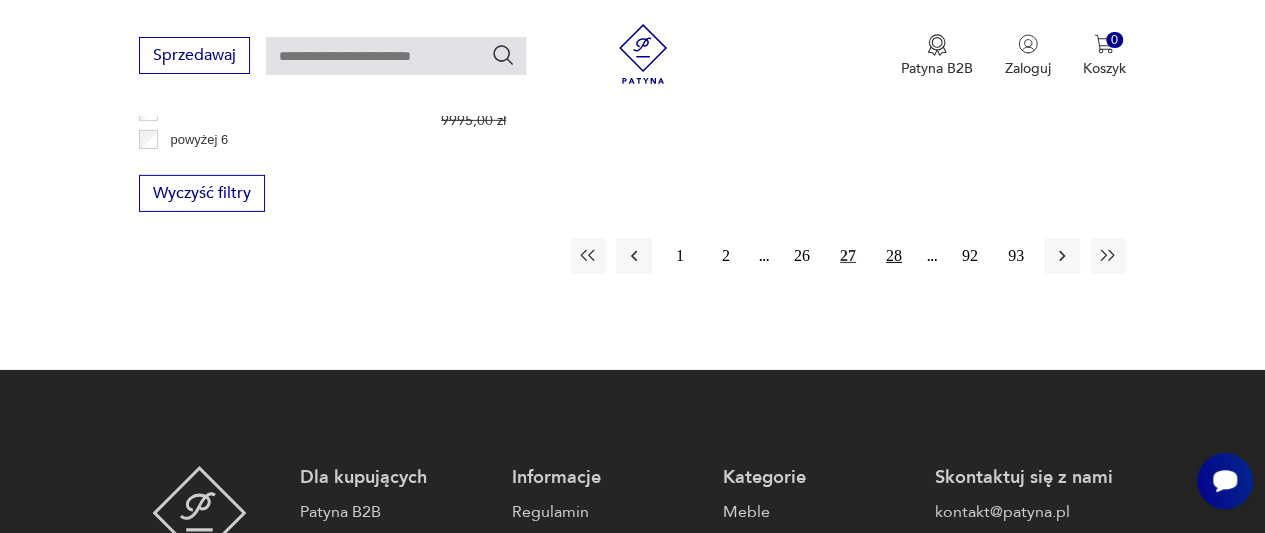 click on "28" at bounding box center (894, 256) 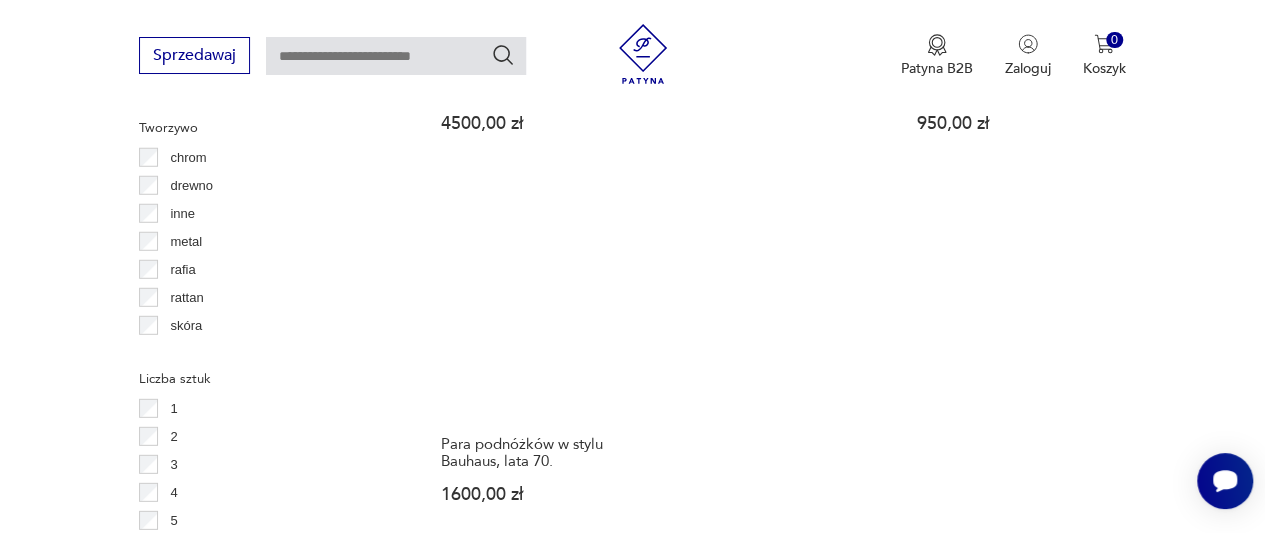 scroll, scrollTop: 2930, scrollLeft: 0, axis: vertical 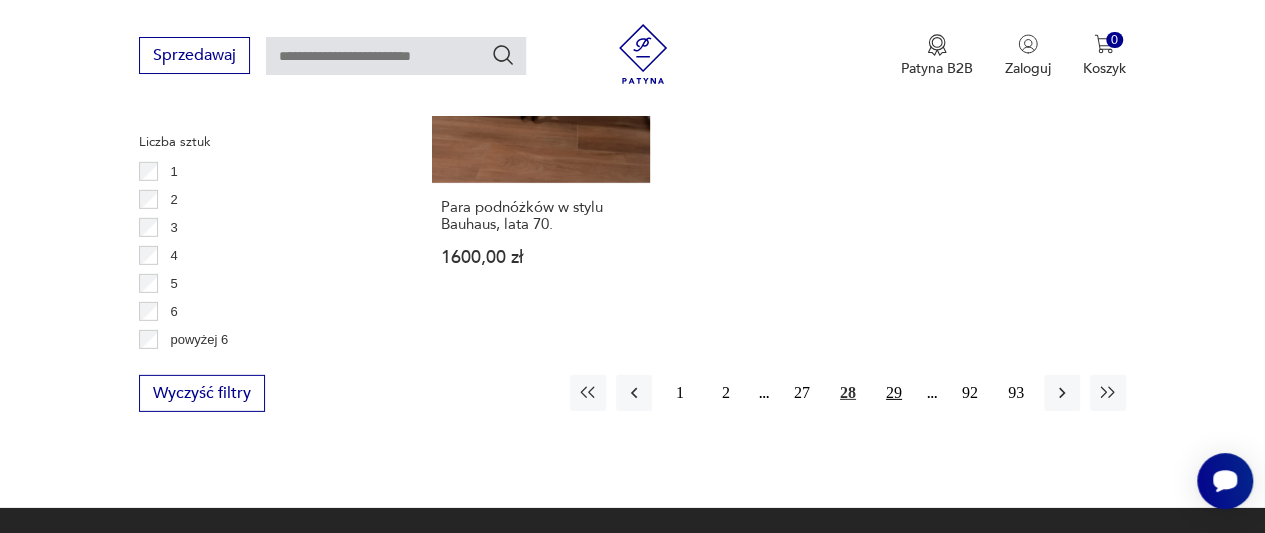 click on "29" at bounding box center (894, 393) 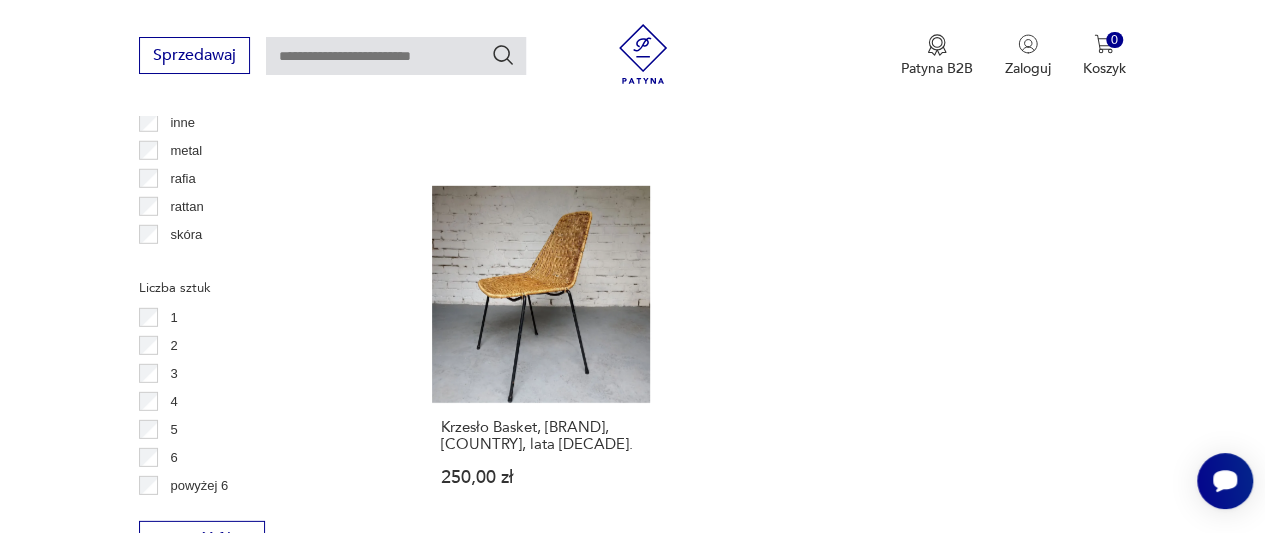 scroll, scrollTop: 3250, scrollLeft: 0, axis: vertical 